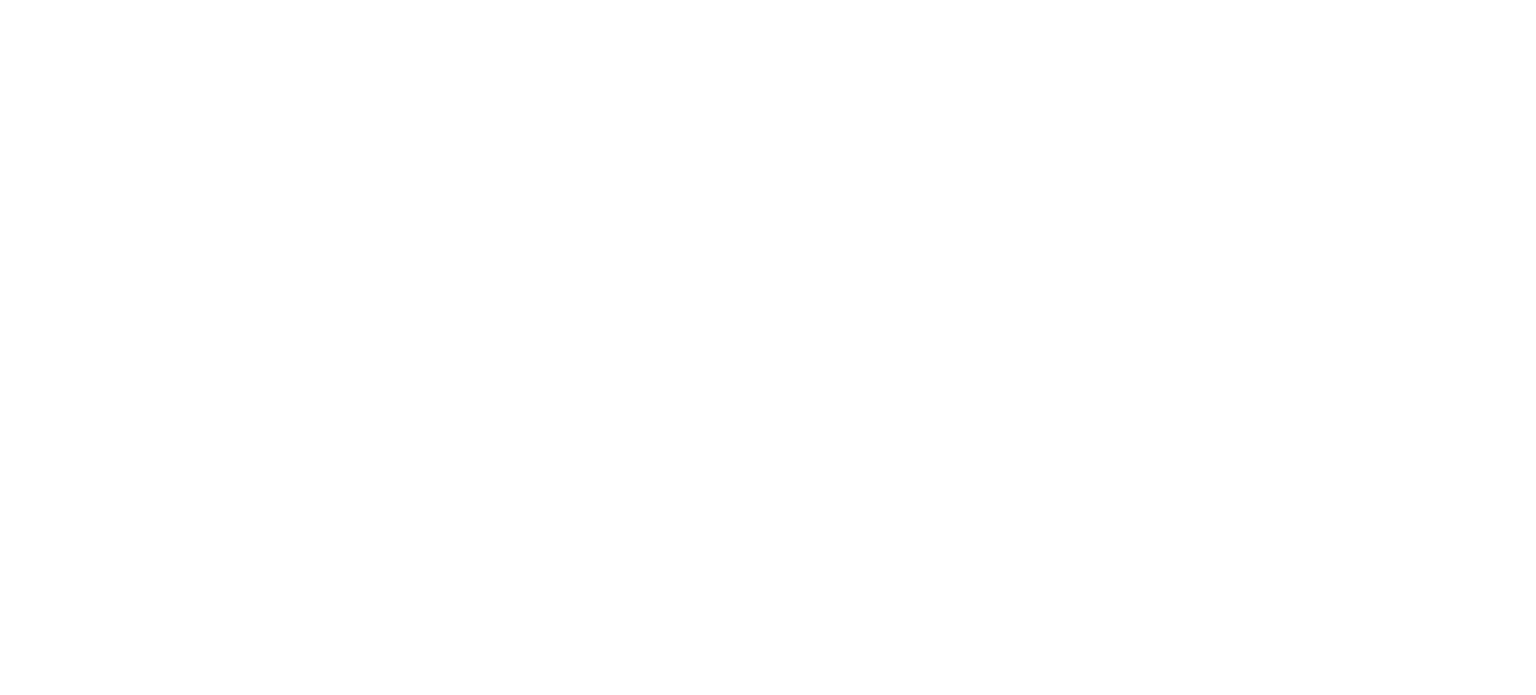 scroll, scrollTop: 0, scrollLeft: 0, axis: both 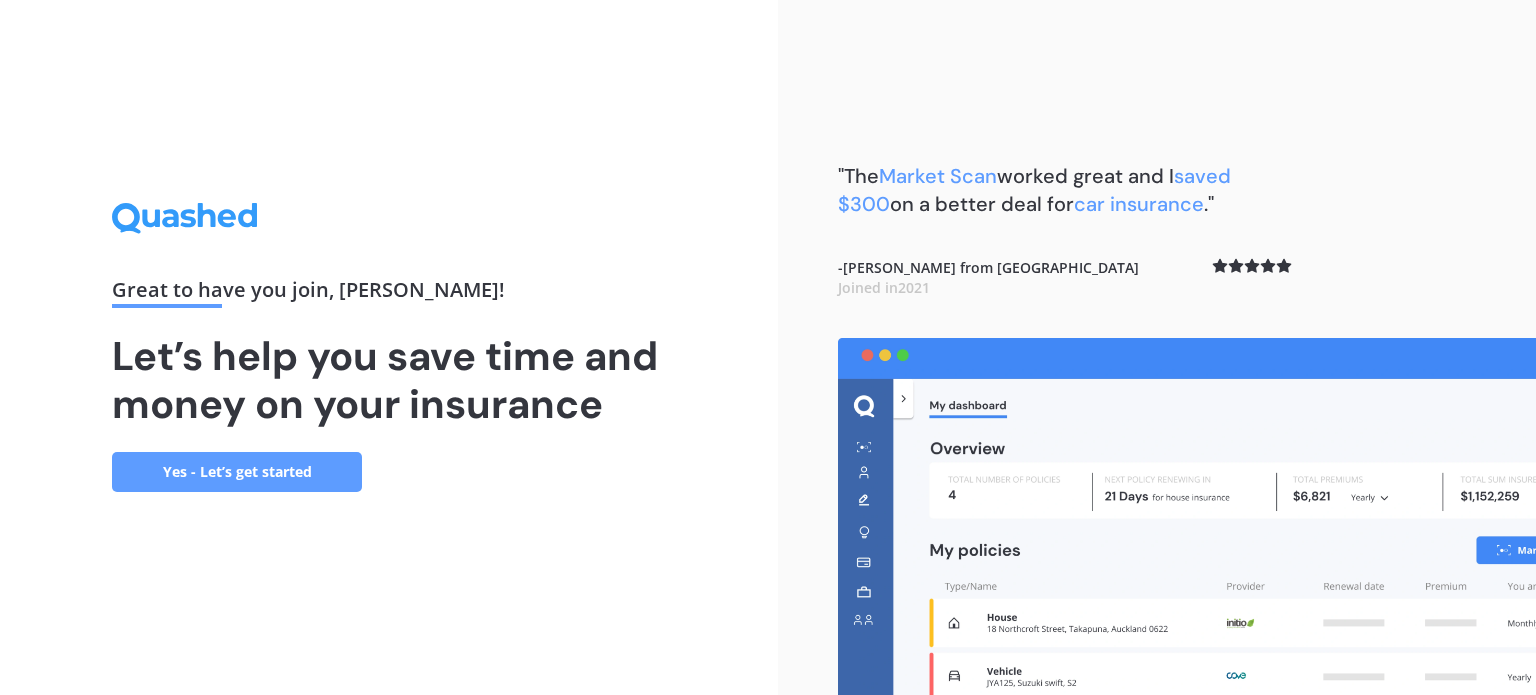 click on "Yes - Let’s get started" at bounding box center (237, 472) 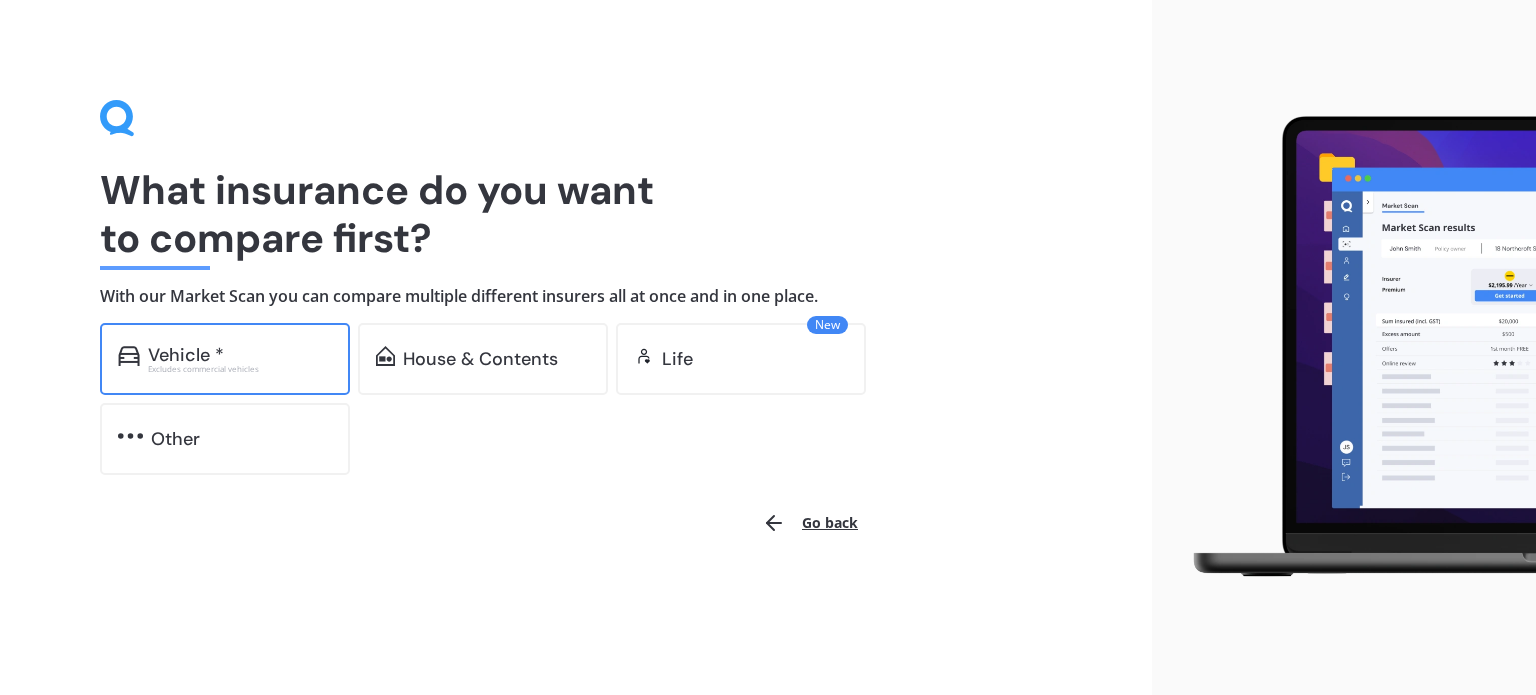 click on "Excludes commercial vehicles" at bounding box center [240, 369] 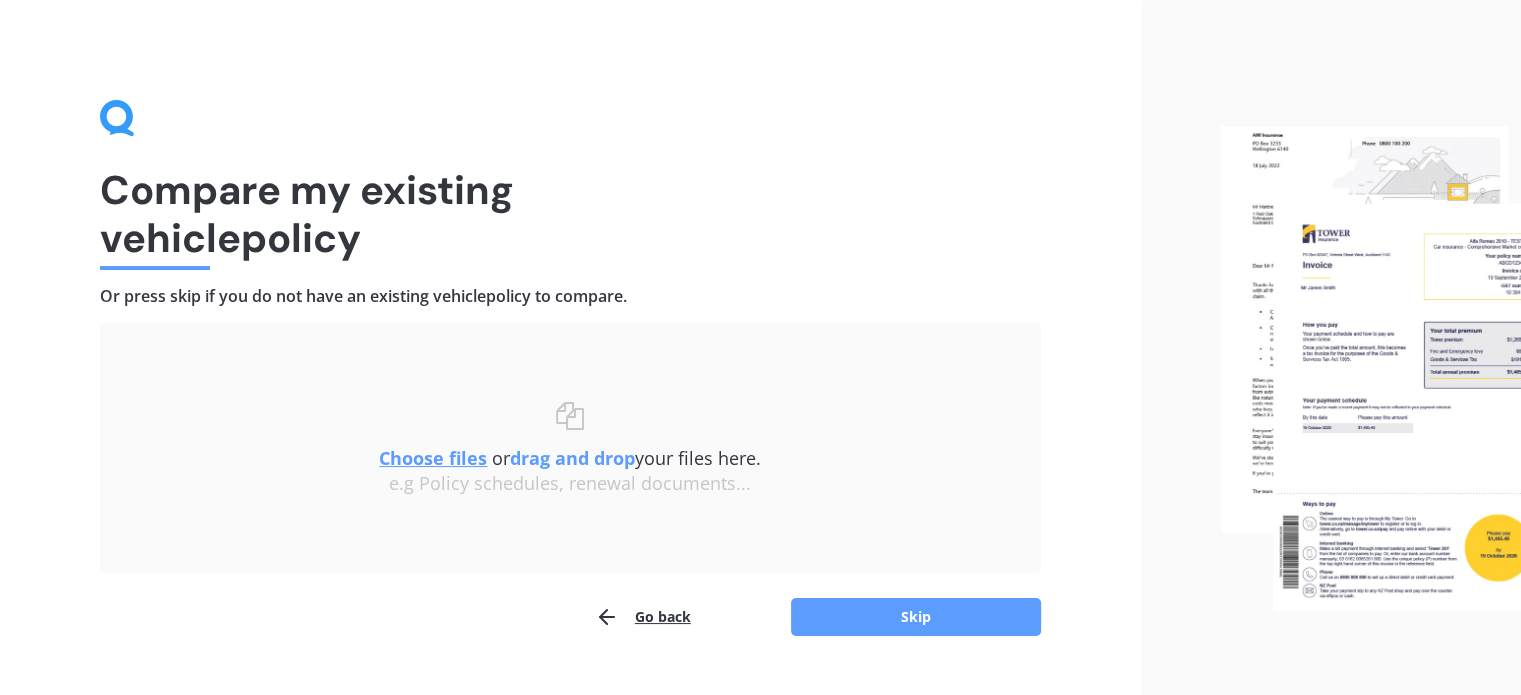 click on "Choose files" at bounding box center (433, 458) 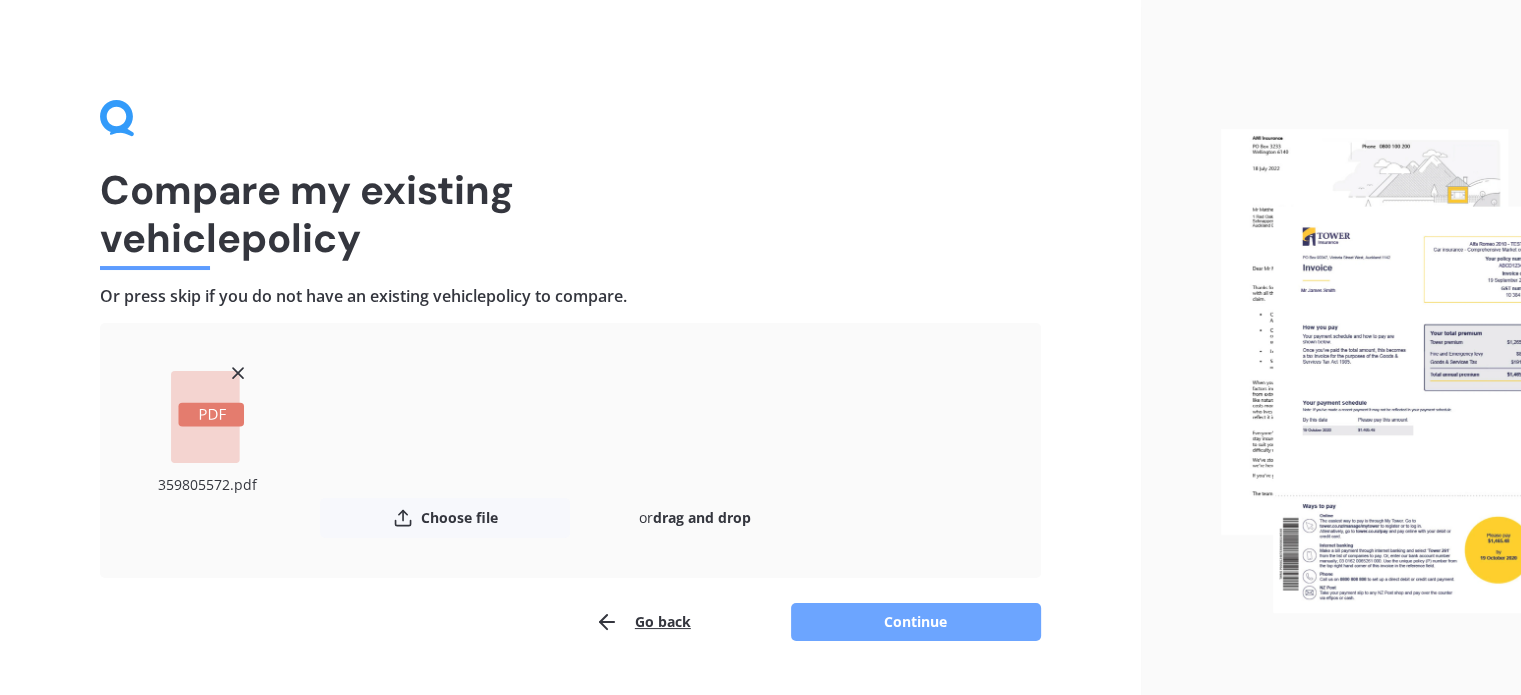 click on "Continue" at bounding box center (916, 622) 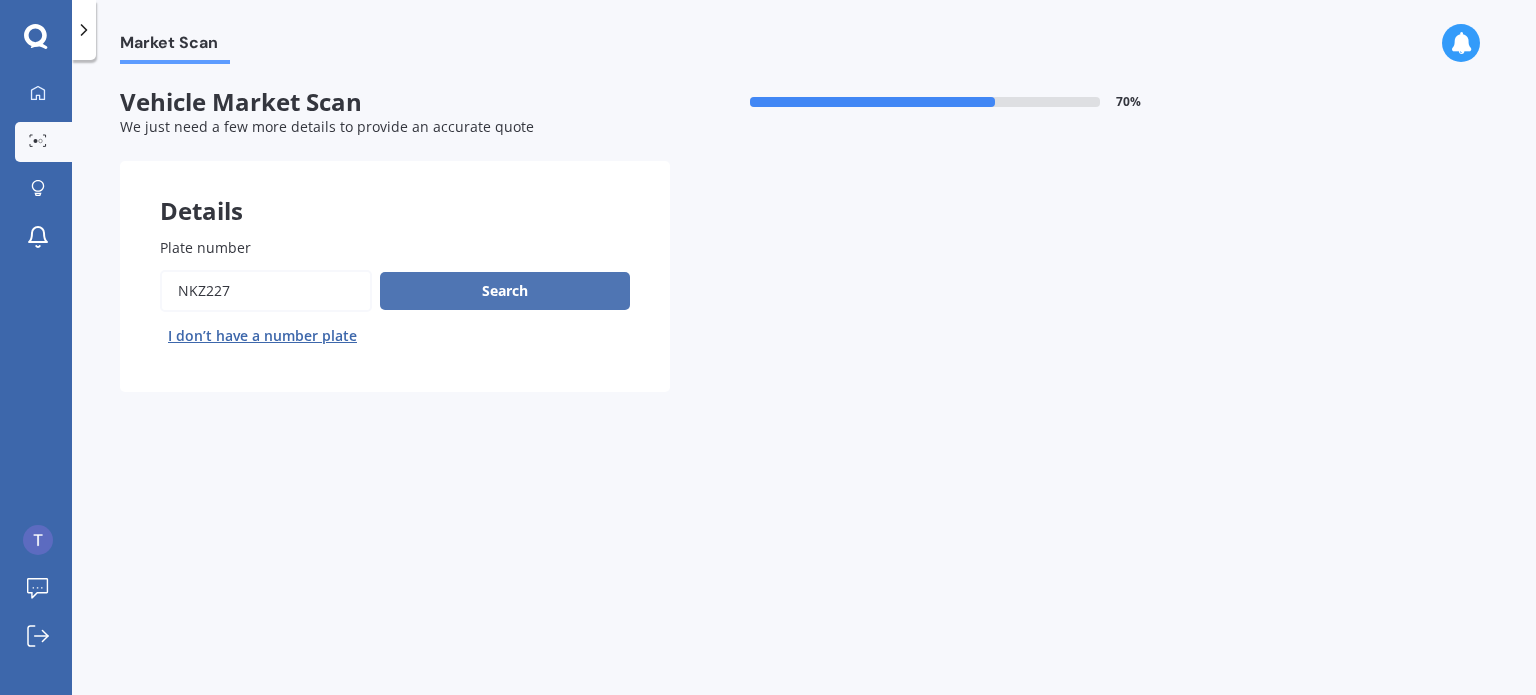 click on "Search" at bounding box center (505, 291) 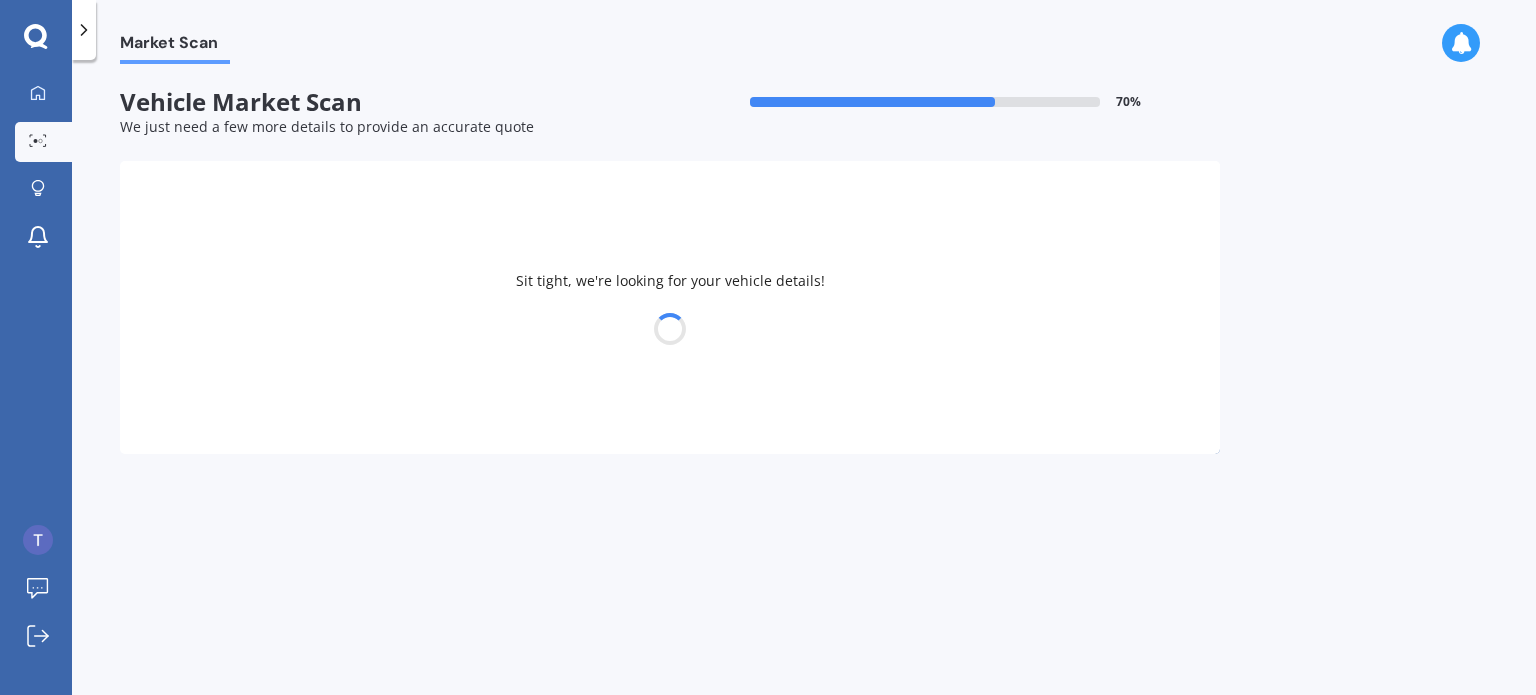select on "VOLVO" 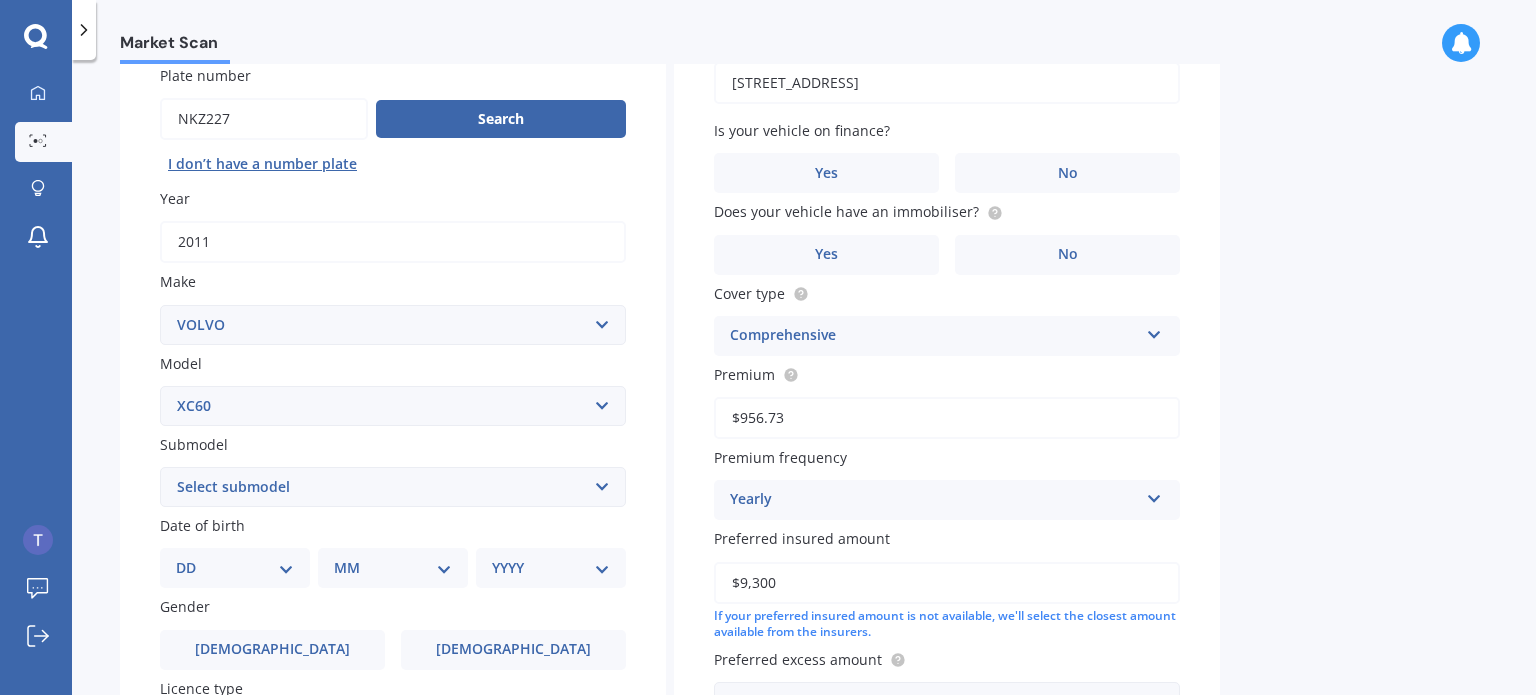 scroll, scrollTop: 191, scrollLeft: 0, axis: vertical 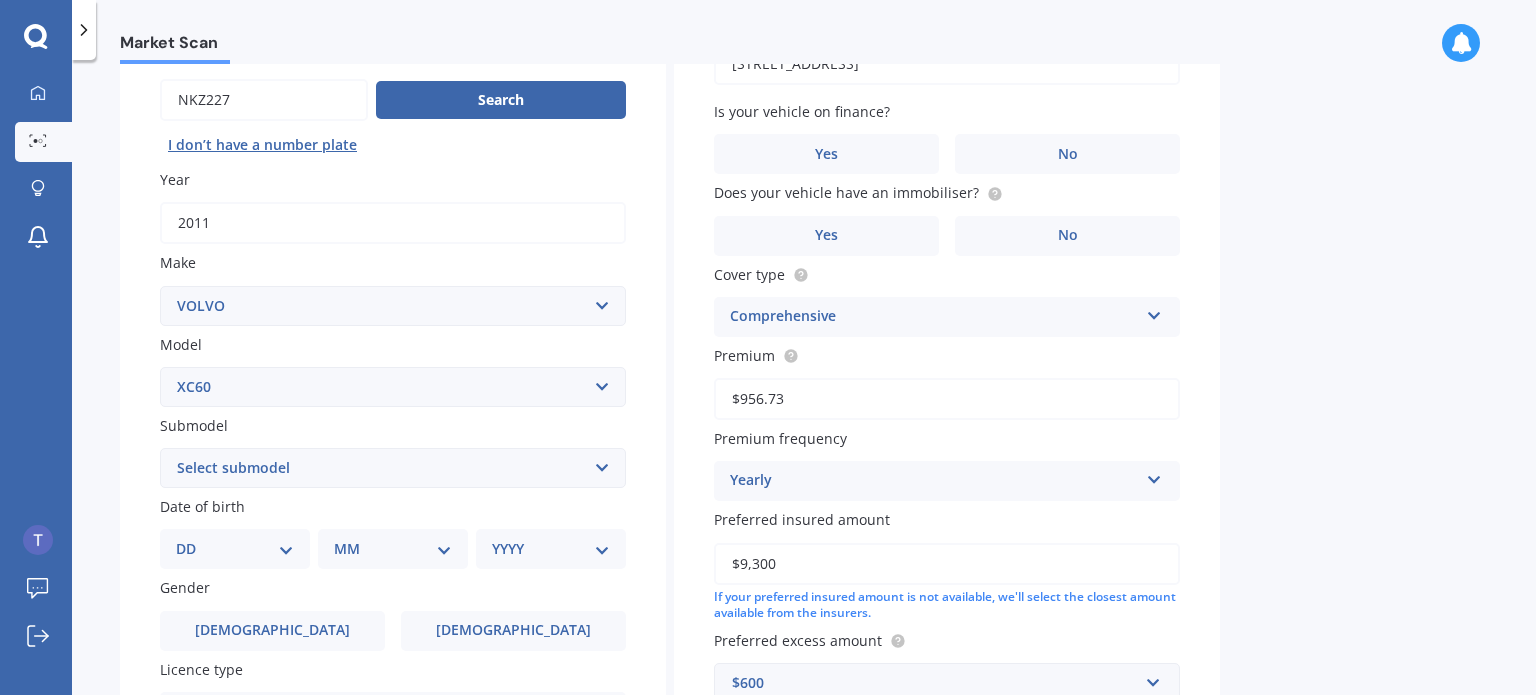 click on "Select submodel Diesel turbo Petrol Petrol Turbo T8 Hybrid" at bounding box center (393, 468) 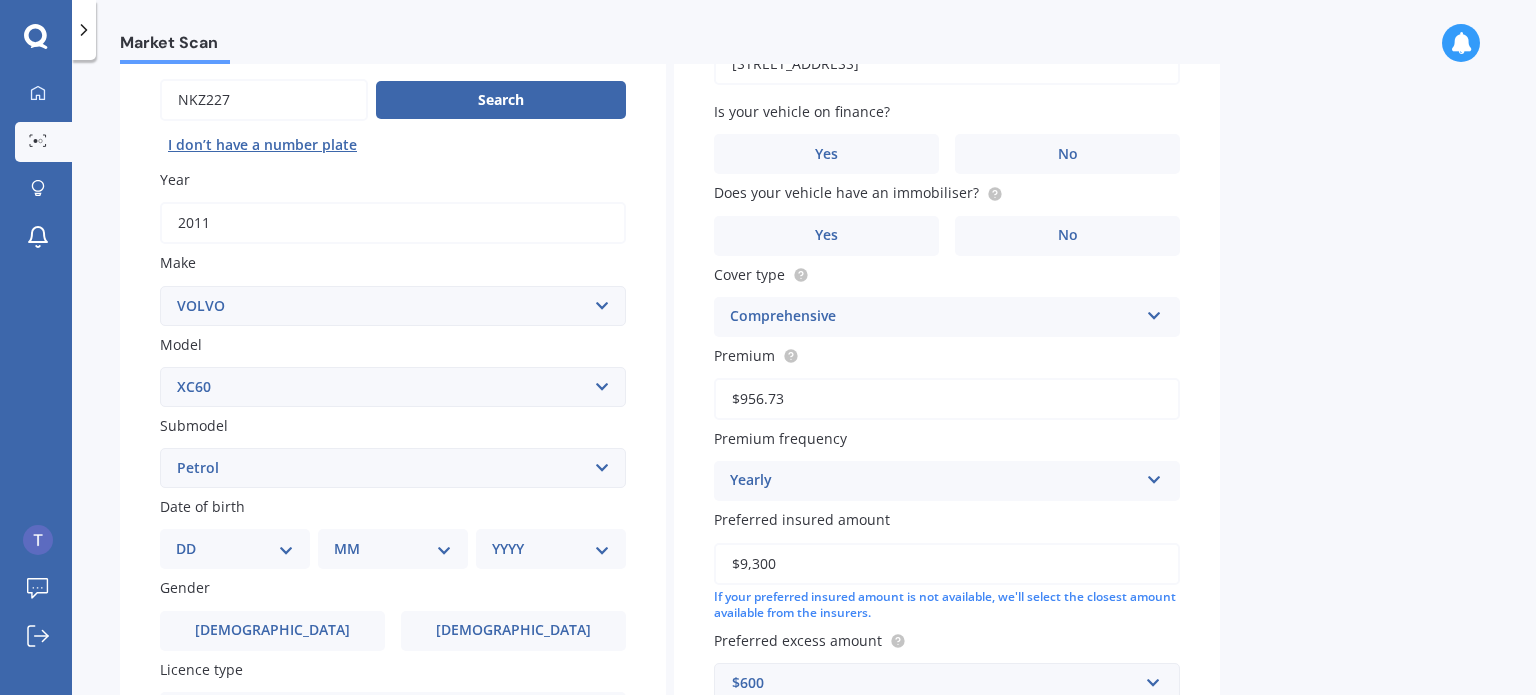click on "Select submodel Diesel turbo Petrol Petrol Turbo T8 Hybrid" at bounding box center (393, 468) 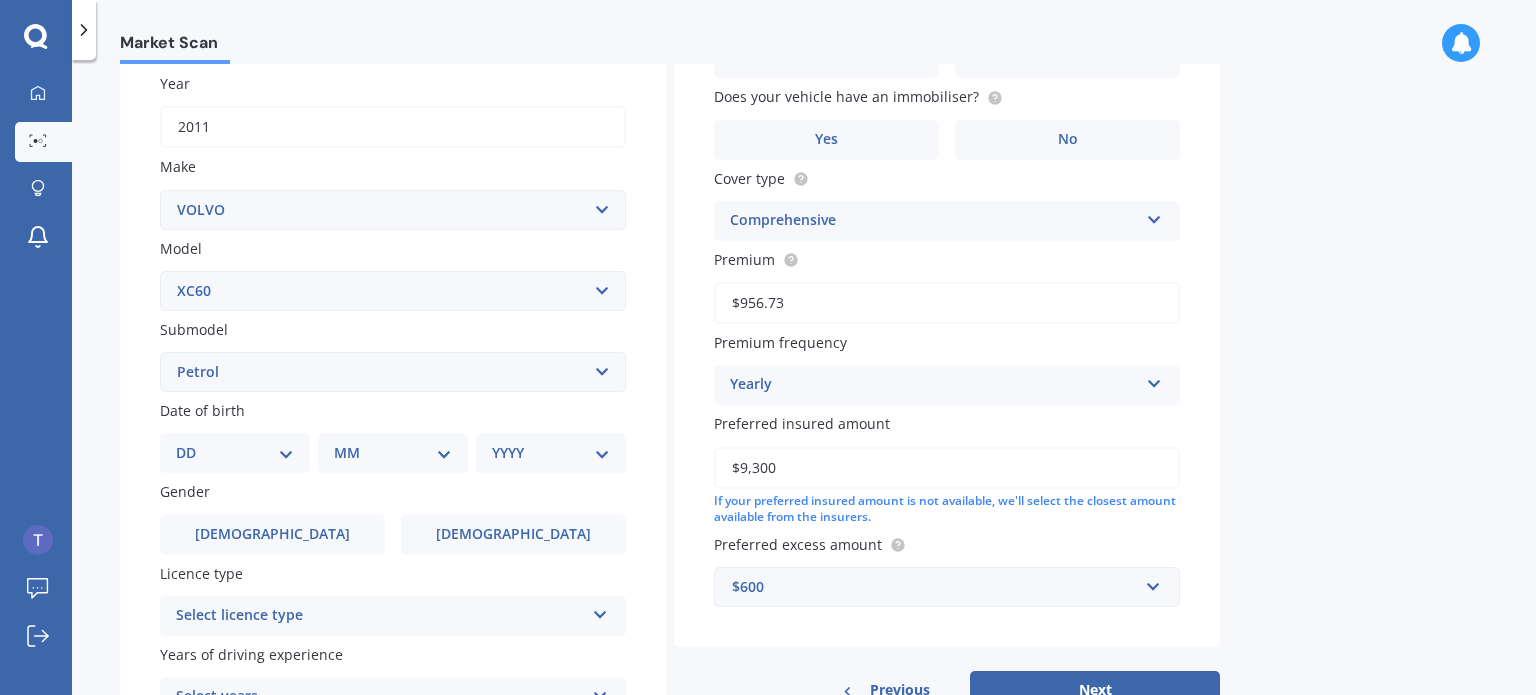 click on "DD 01 02 03 04 05 06 07 08 09 10 11 12 13 14 15 16 17 18 19 20 21 22 23 24 25 26 27 28 29 30 31" at bounding box center (235, 453) 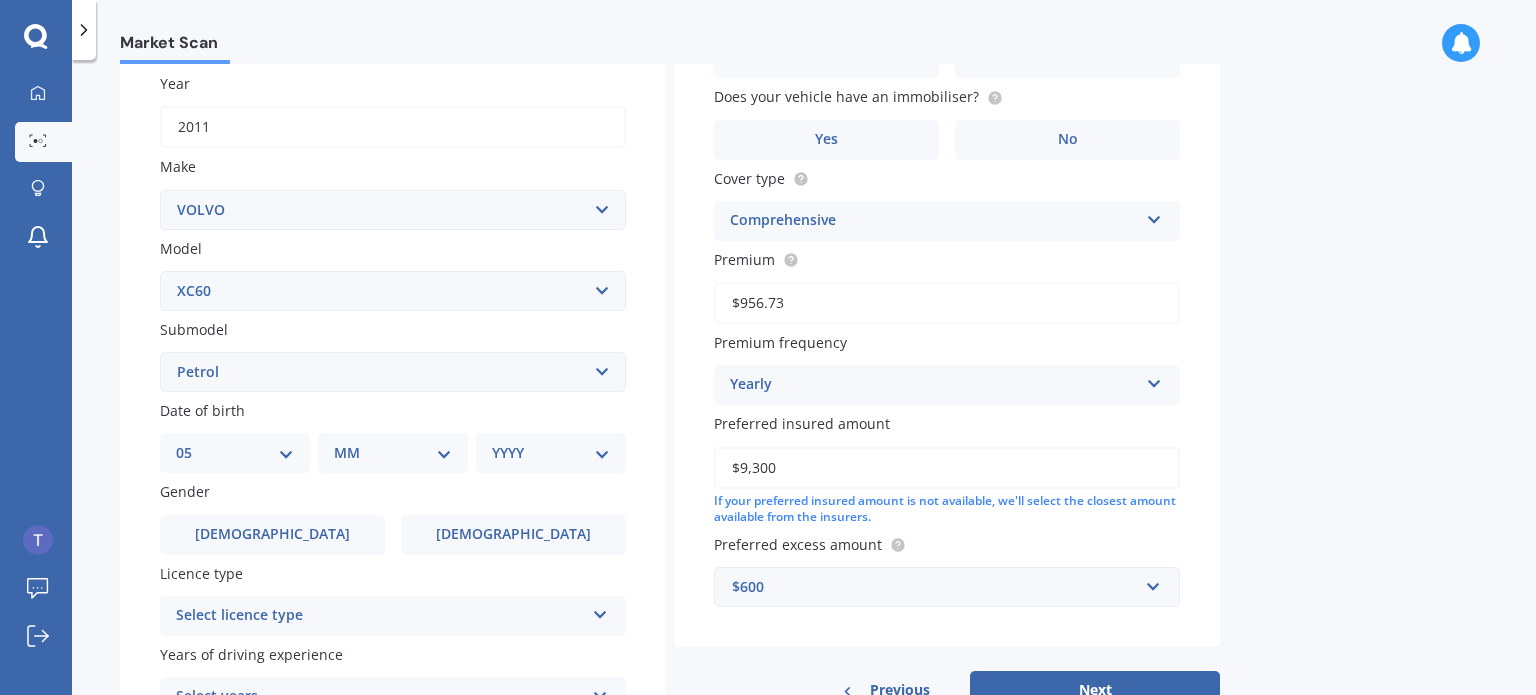 click on "DD 01 02 03 04 05 06 07 08 09 10 11 12 13 14 15 16 17 18 19 20 21 22 23 24 25 26 27 28 29 30 31" at bounding box center (235, 453) 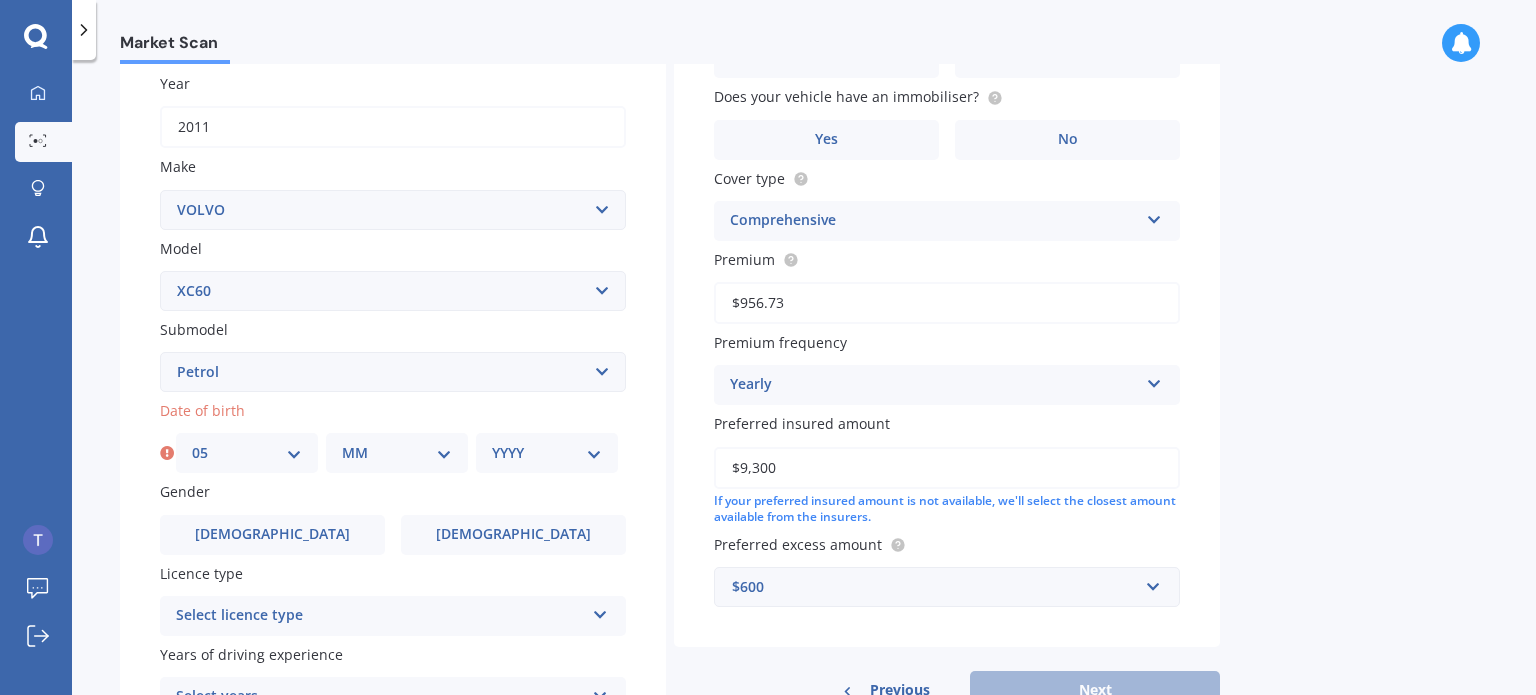 click on "MM 01 02 03 04 05 06 07 08 09 10 11 12" at bounding box center (397, 453) 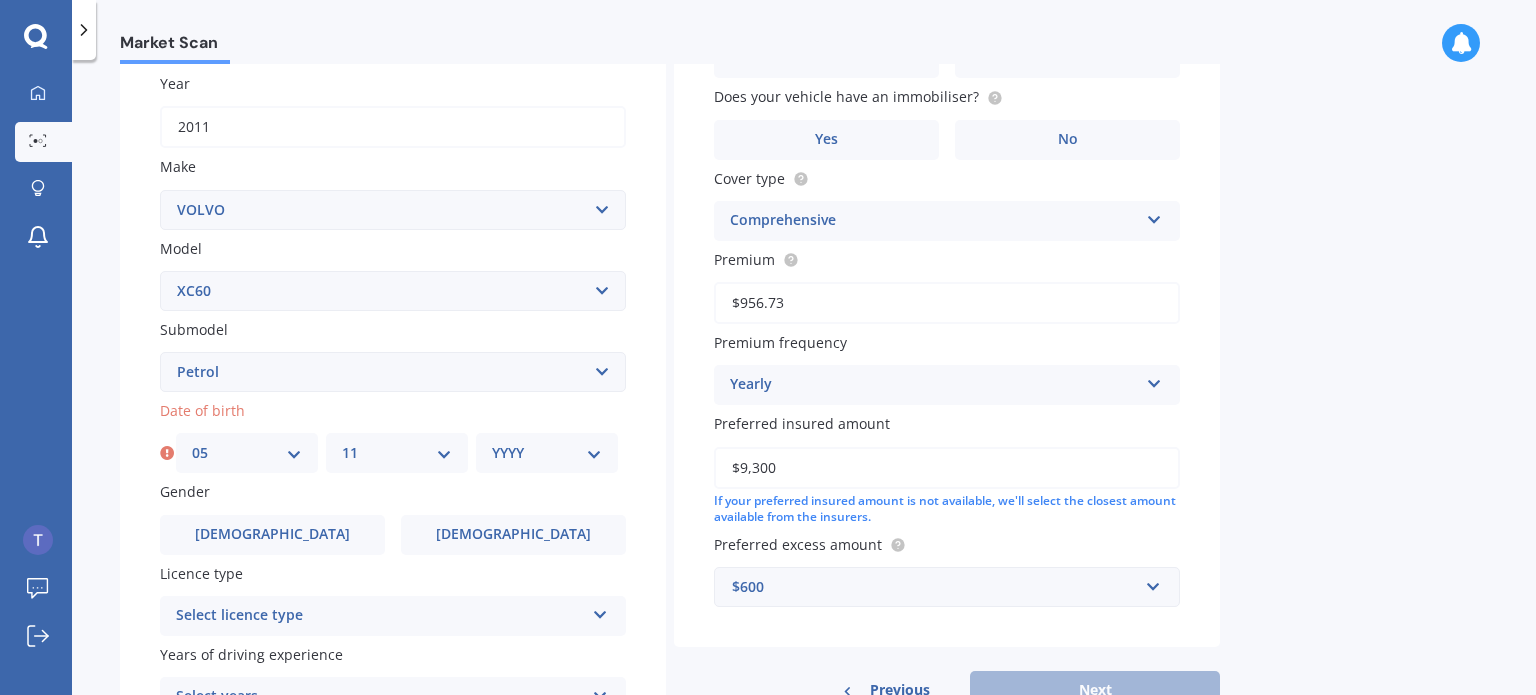 click on "MM 01 02 03 04 05 06 07 08 09 10 11 12" at bounding box center (397, 453) 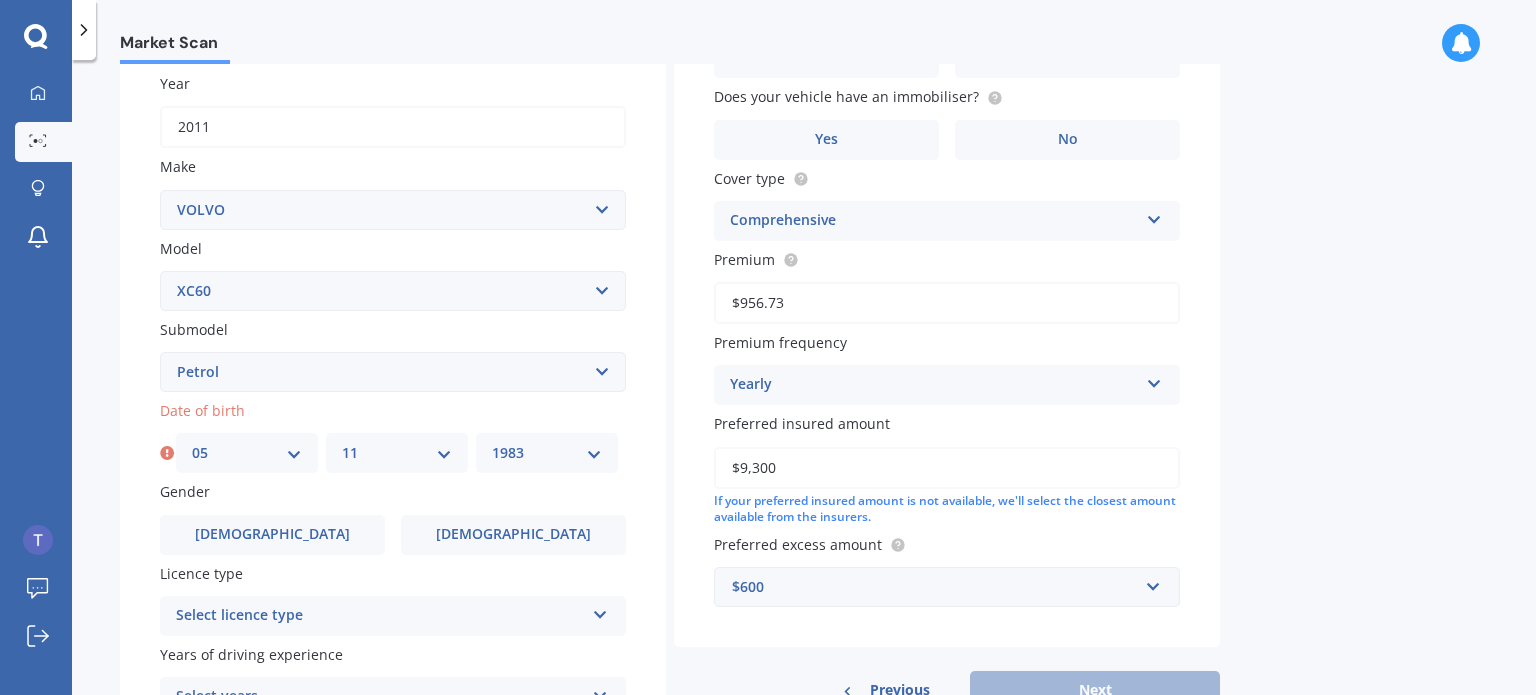click on "YYYY 2025 2024 2023 2022 2021 2020 2019 2018 2017 2016 2015 2014 2013 2012 2011 2010 2009 2008 2007 2006 2005 2004 2003 2002 2001 2000 1999 1998 1997 1996 1995 1994 1993 1992 1991 1990 1989 1988 1987 1986 1985 1984 1983 1982 1981 1980 1979 1978 1977 1976 1975 1974 1973 1972 1971 1970 1969 1968 1967 1966 1965 1964 1963 1962 1961 1960 1959 1958 1957 1956 1955 1954 1953 1952 1951 1950 1949 1948 1947 1946 1945 1944 1943 1942 1941 1940 1939 1938 1937 1936 1935 1934 1933 1932 1931 1930 1929 1928 1927 1926" at bounding box center [547, 453] 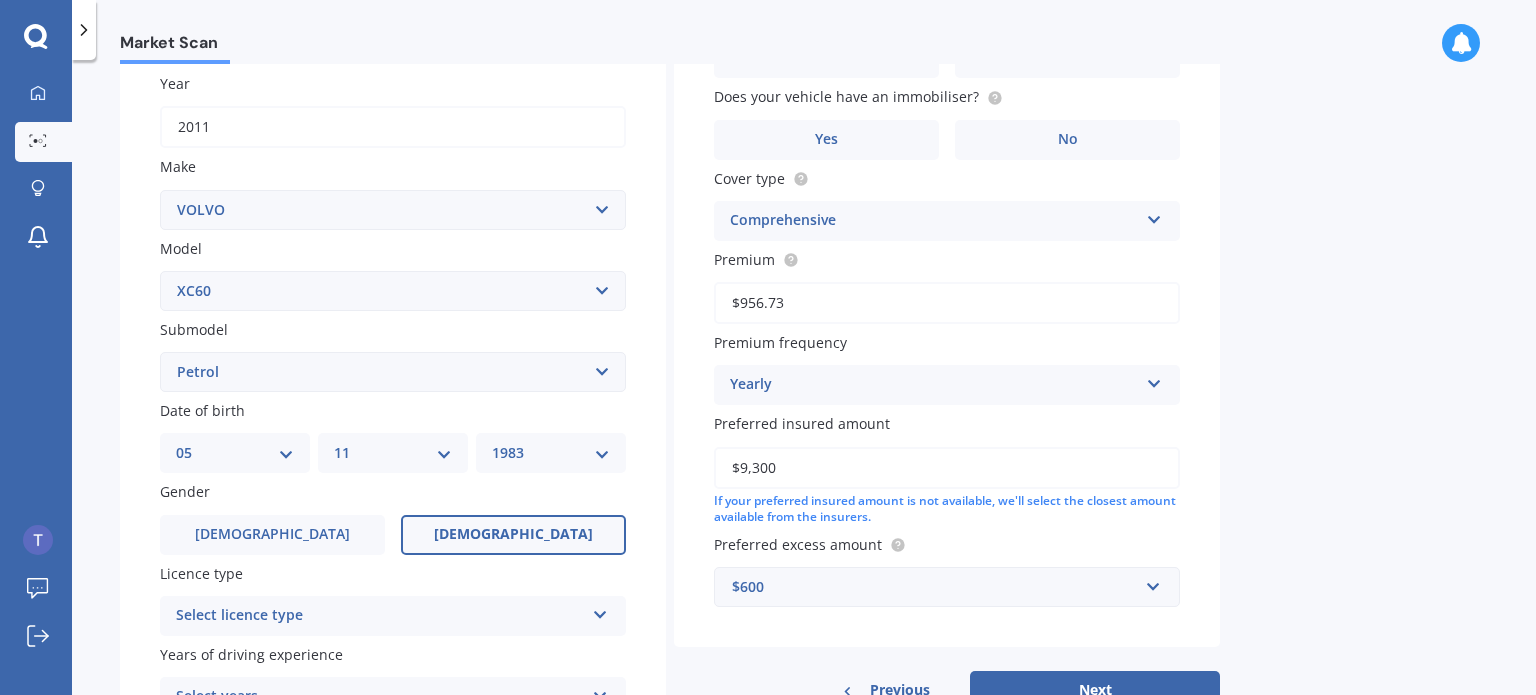 click on "[DEMOGRAPHIC_DATA]" at bounding box center (513, 534) 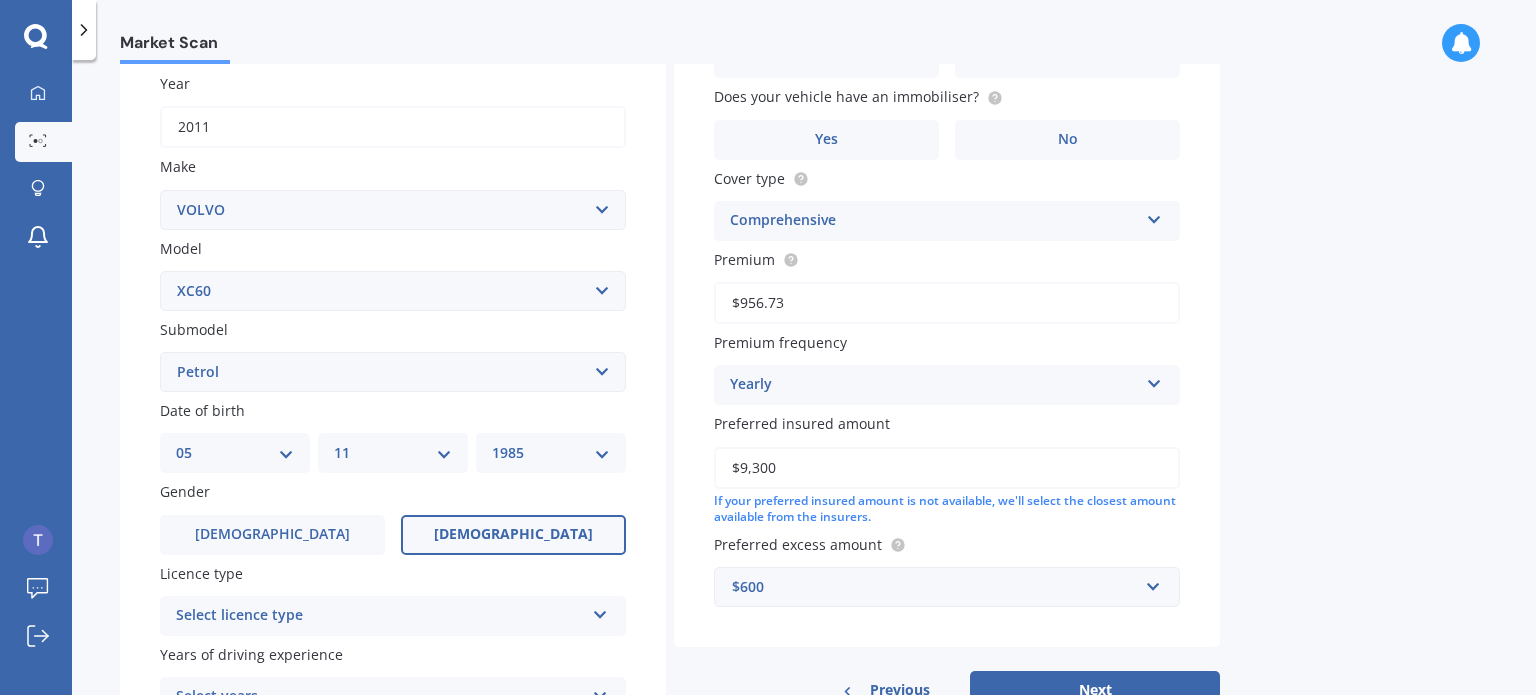 click on "YYYY 2025 2024 2023 2022 2021 2020 2019 2018 2017 2016 2015 2014 2013 2012 2011 2010 2009 2008 2007 2006 2005 2004 2003 2002 2001 2000 1999 1998 1997 1996 1995 1994 1993 1992 1991 1990 1989 1988 1987 1986 1985 1984 1983 1982 1981 1980 1979 1978 1977 1976 1975 1974 1973 1972 1971 1970 1969 1968 1967 1966 1965 1964 1963 1962 1961 1960 1959 1958 1957 1956 1955 1954 1953 1952 1951 1950 1949 1948 1947 1946 1945 1944 1943 1942 1941 1940 1939 1938 1937 1936 1935 1934 1933 1932 1931 1930 1929 1928 1927 1926" at bounding box center [551, 453] 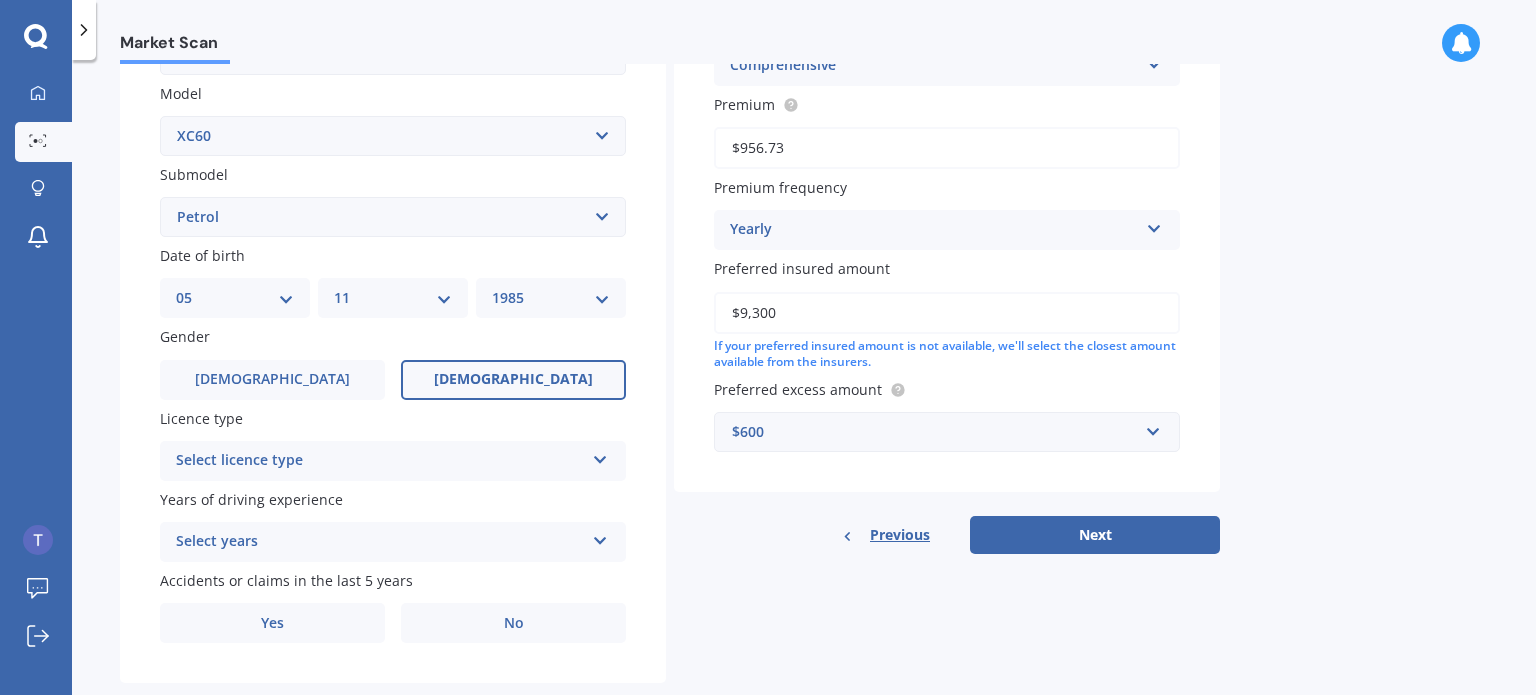 scroll, scrollTop: 443, scrollLeft: 0, axis: vertical 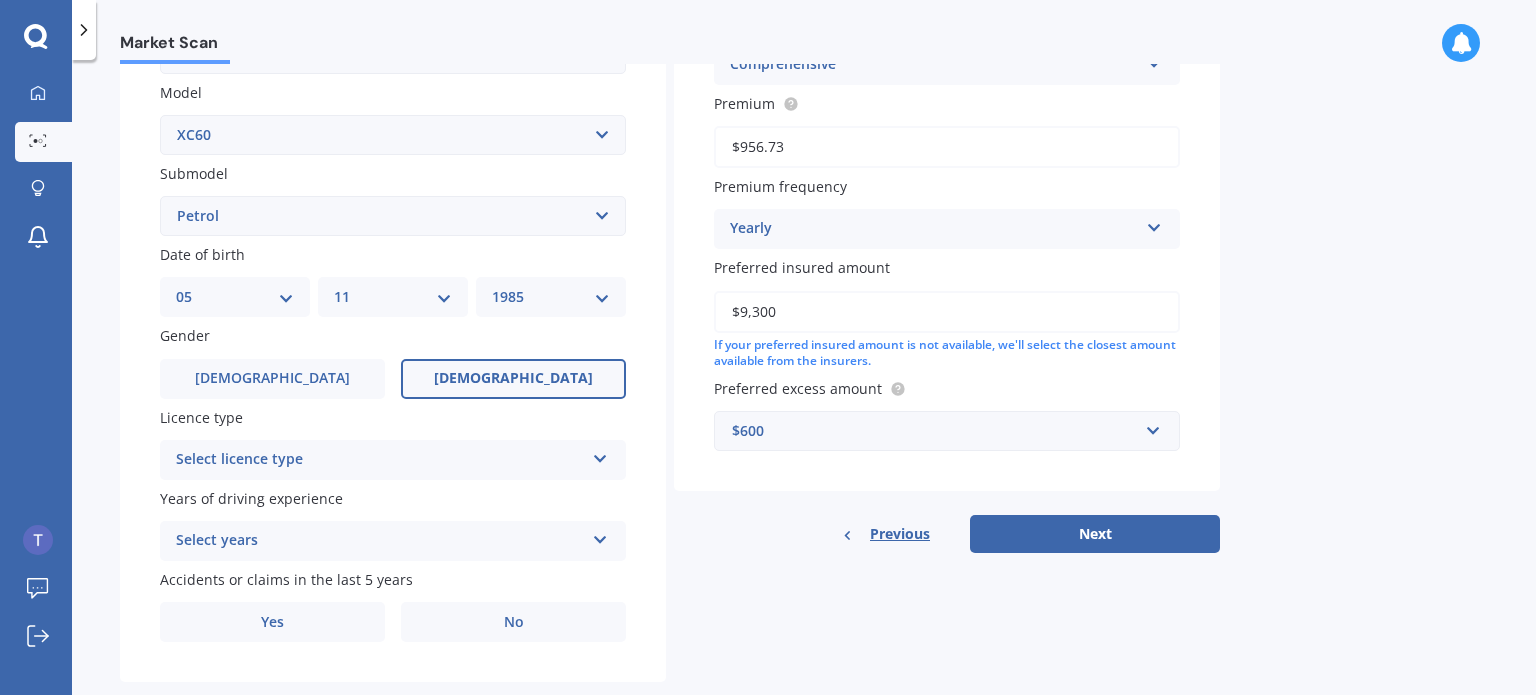 click at bounding box center [600, 455] 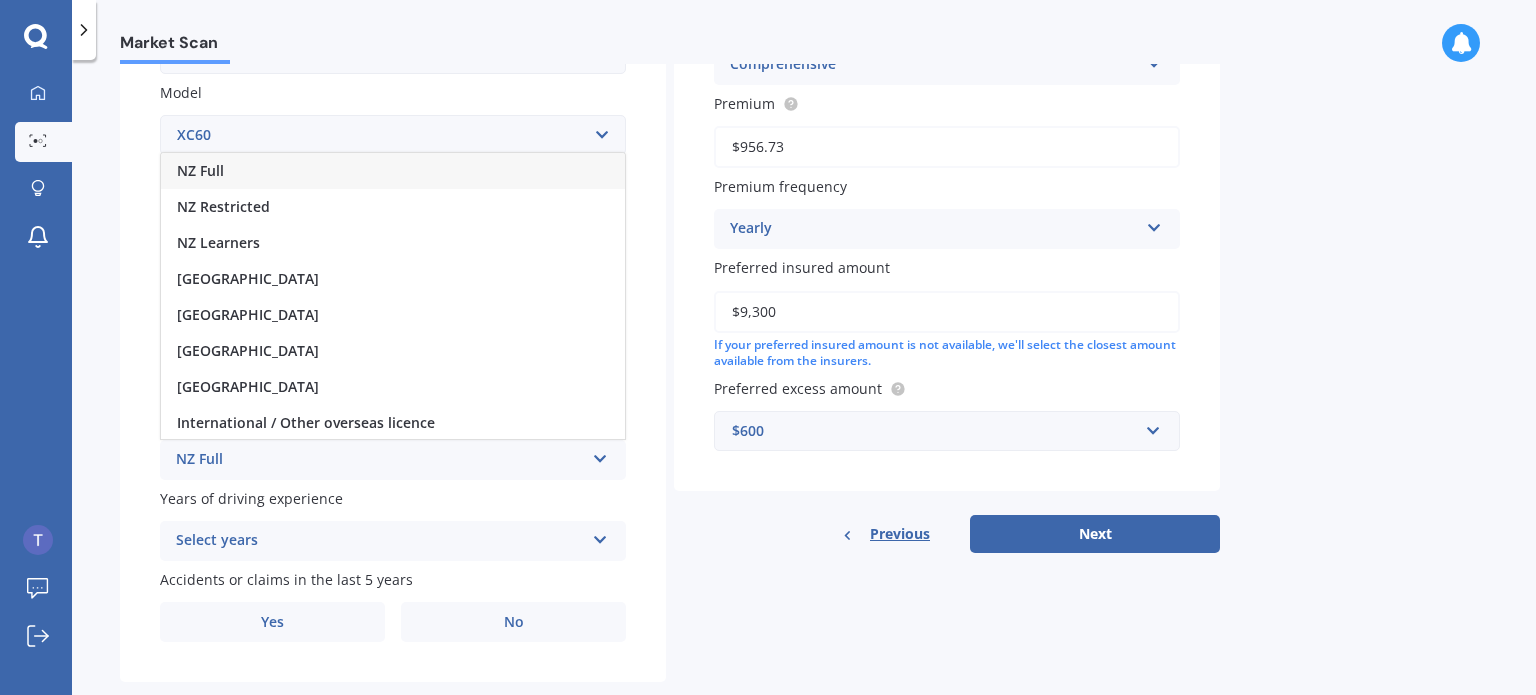 click on "NZ Full" at bounding box center [393, 171] 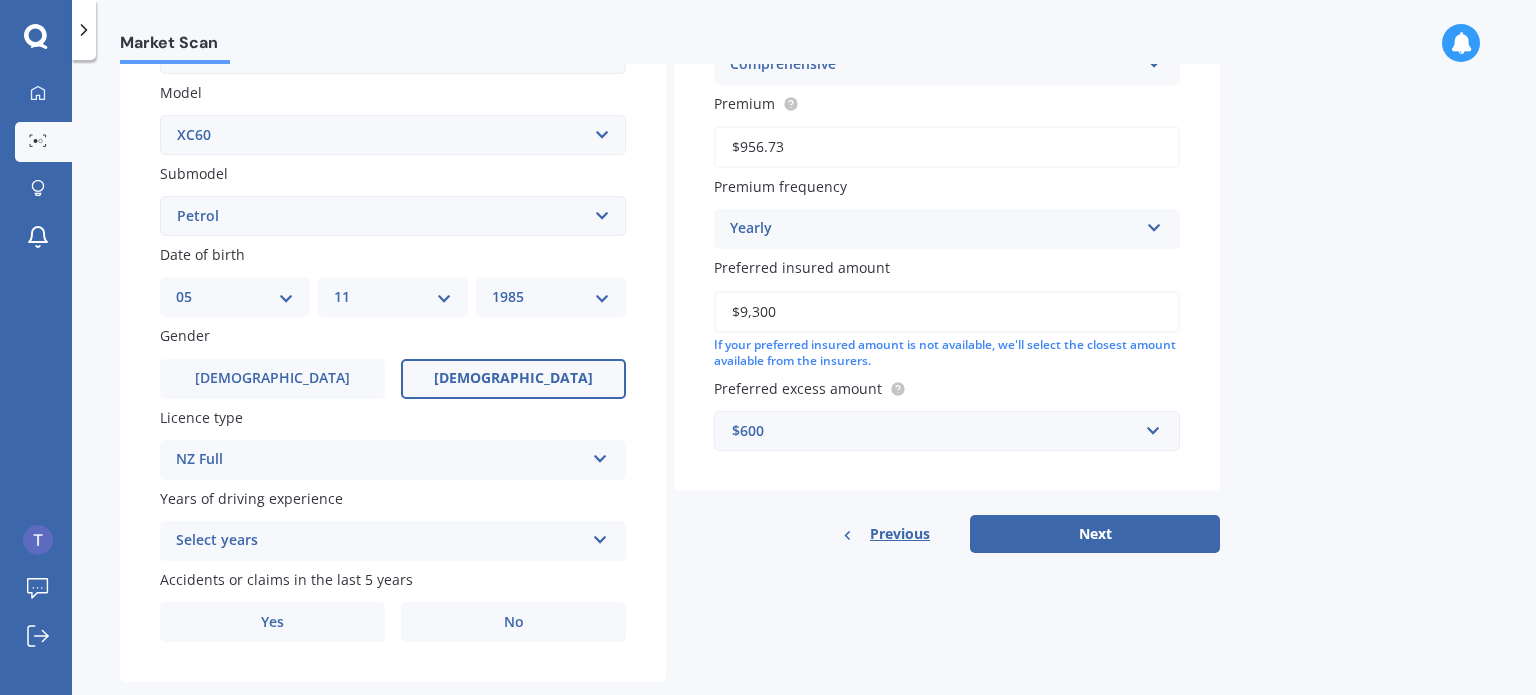 click at bounding box center [600, 536] 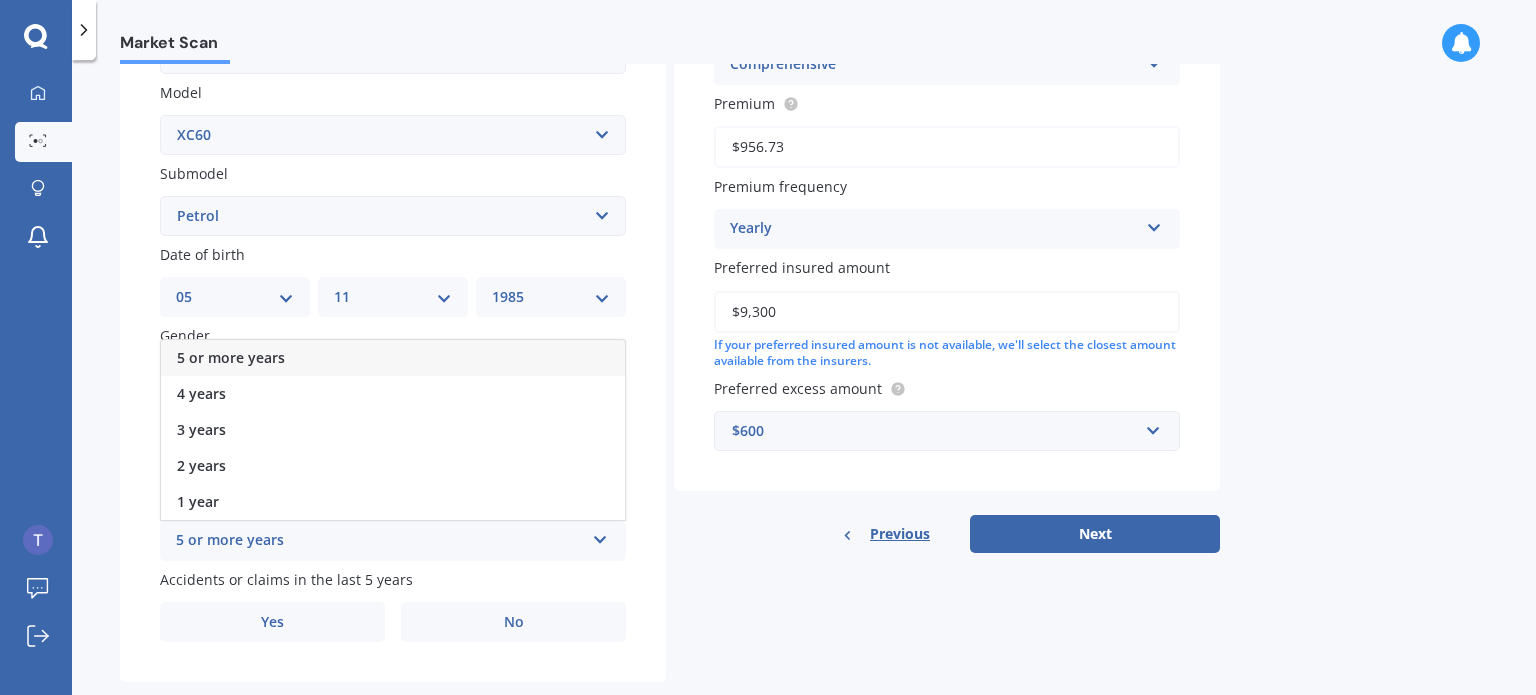 click on "5 or more years" at bounding box center [393, 358] 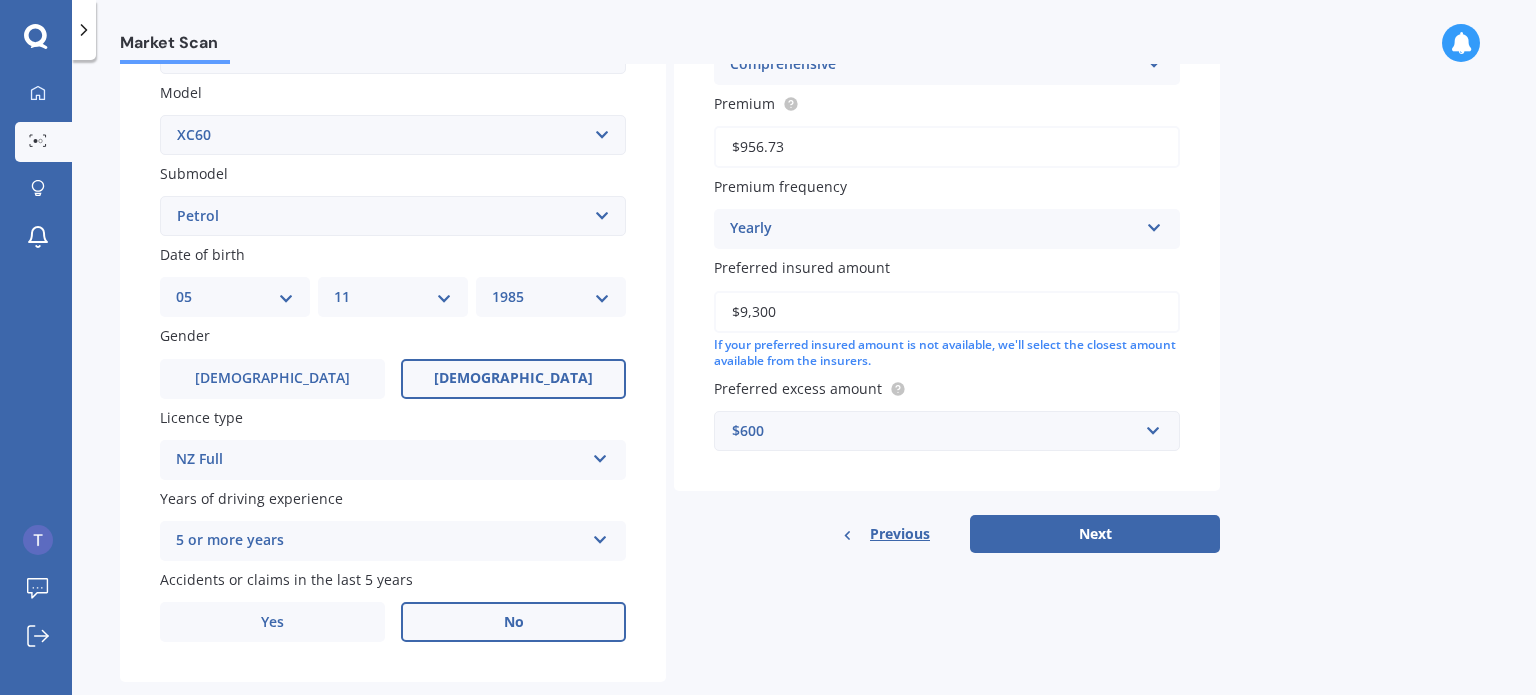 click on "No" at bounding box center (513, 622) 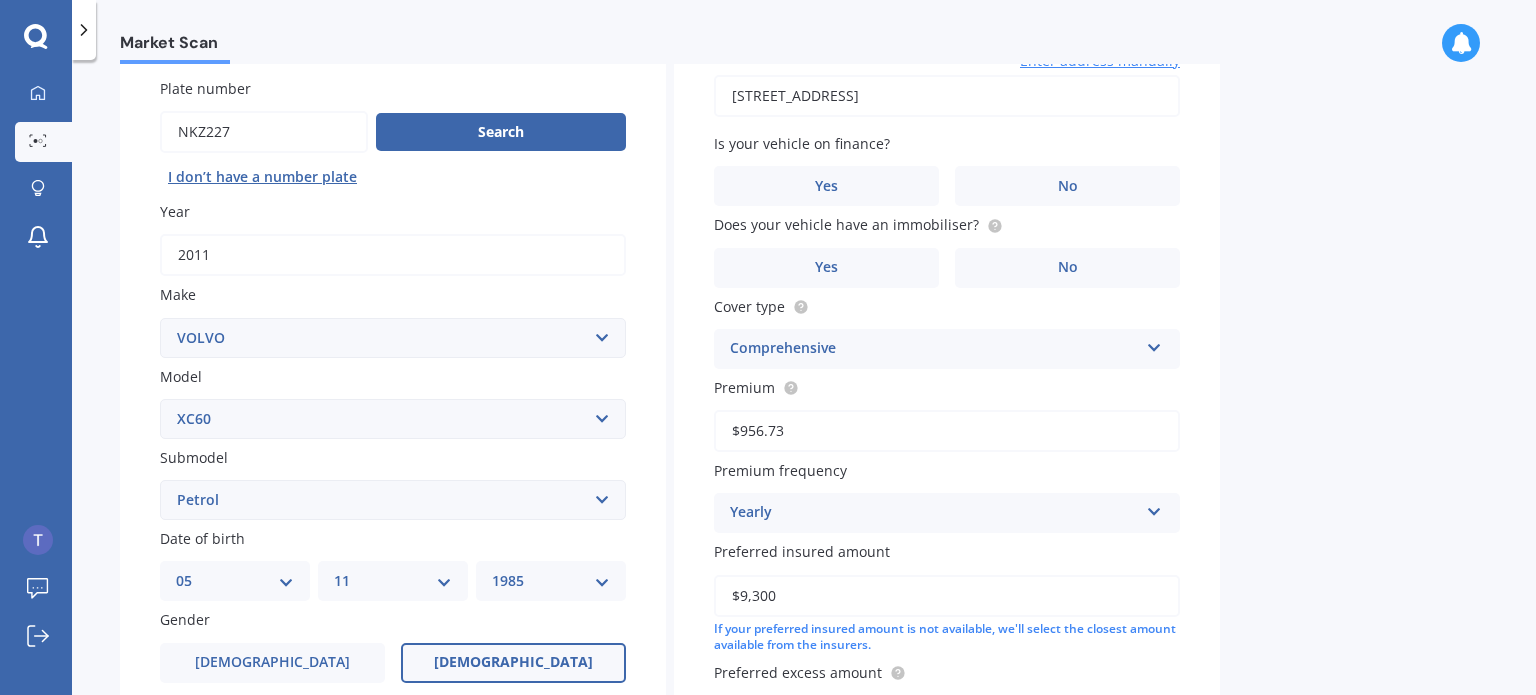 scroll, scrollTop: 0, scrollLeft: 0, axis: both 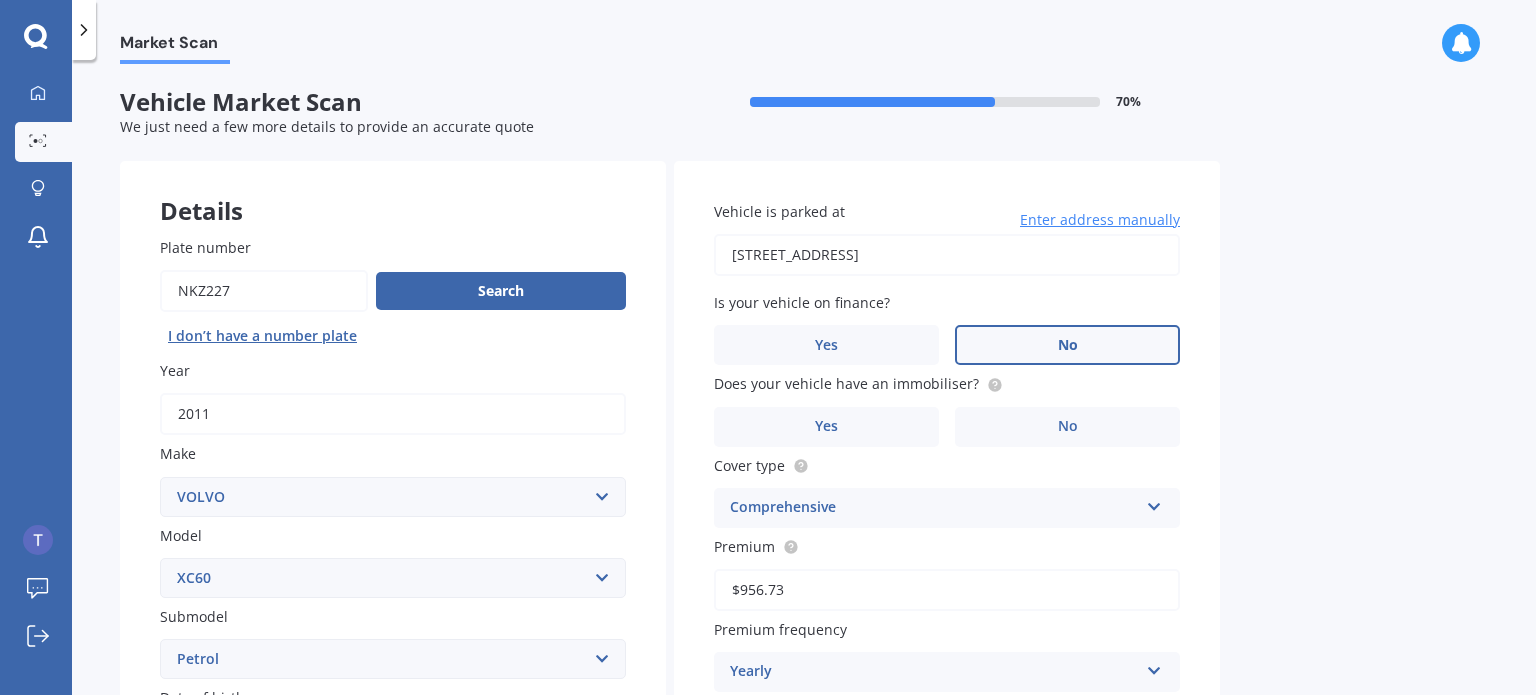 click on "No" at bounding box center (1067, 345) 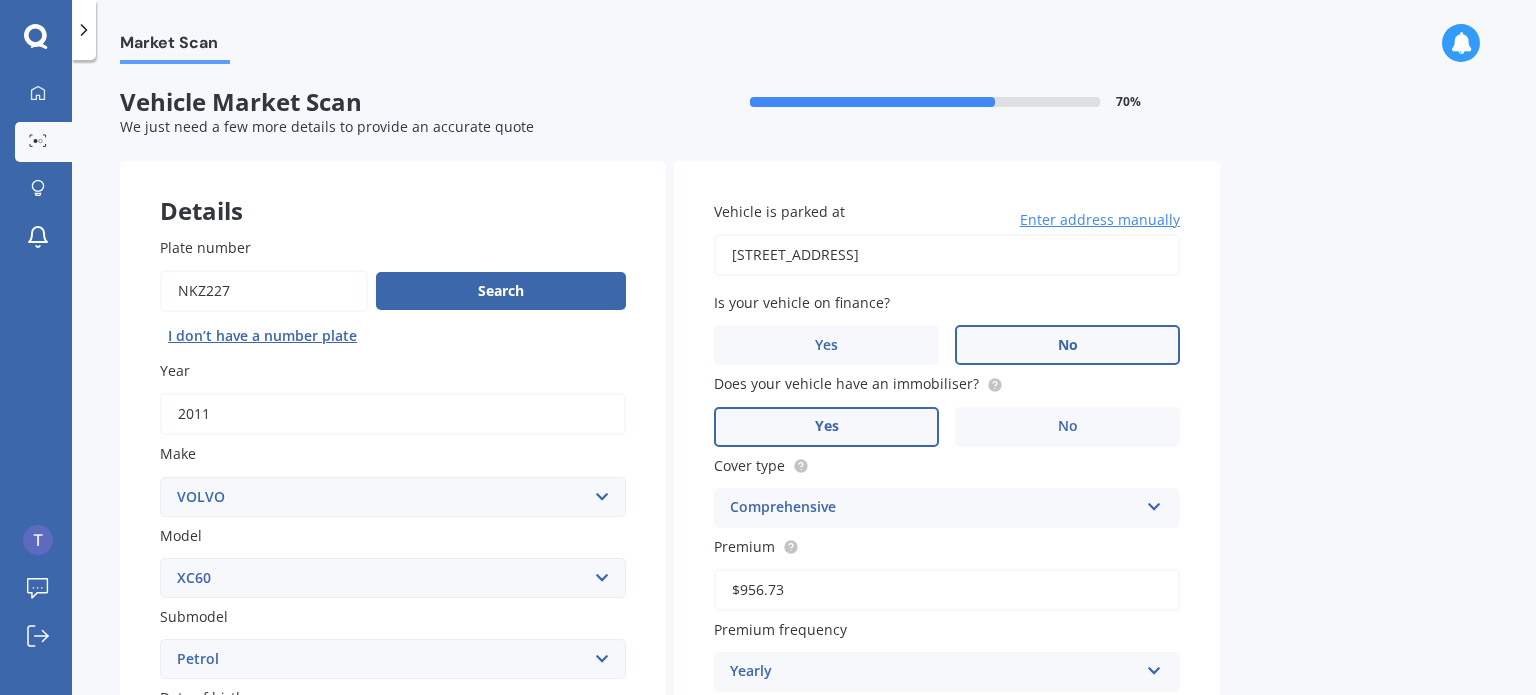 click on "Yes" at bounding box center (826, 427) 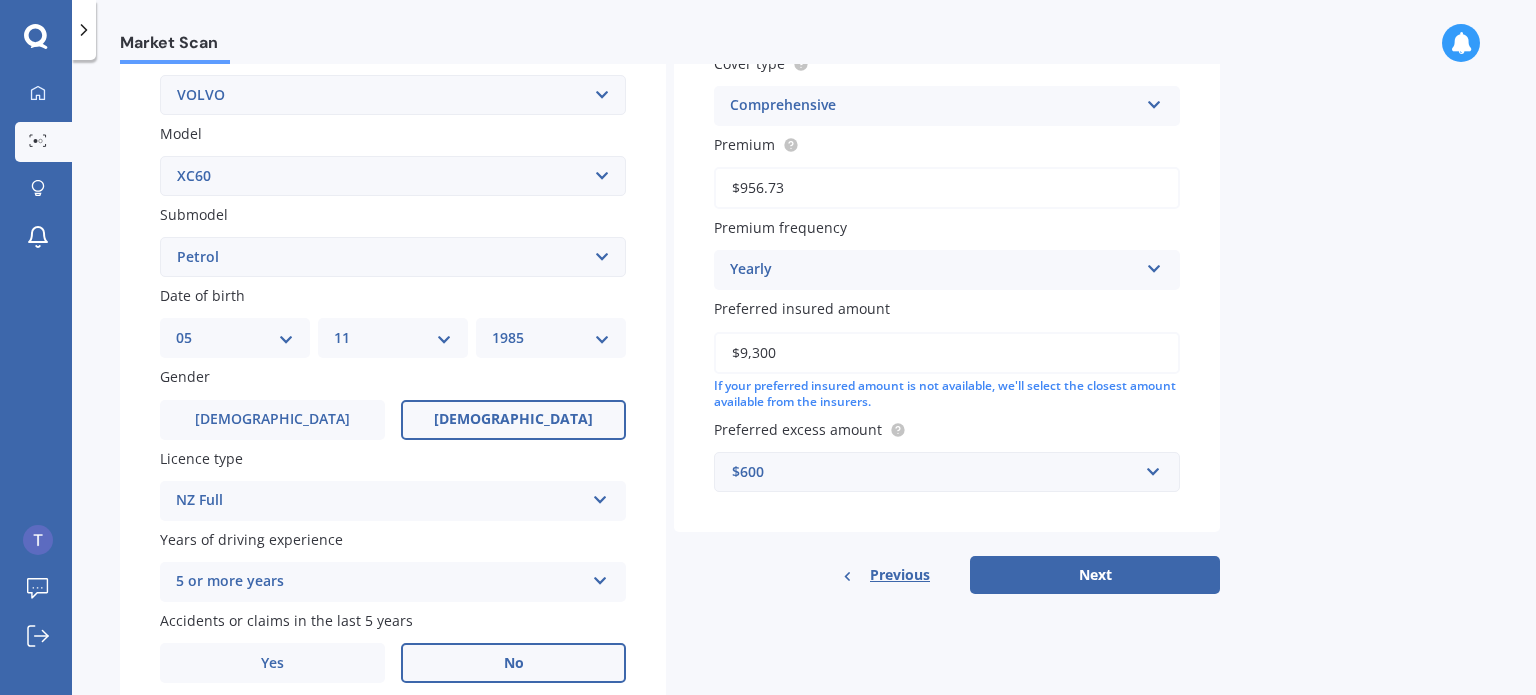 scroll, scrollTop: 404, scrollLeft: 0, axis: vertical 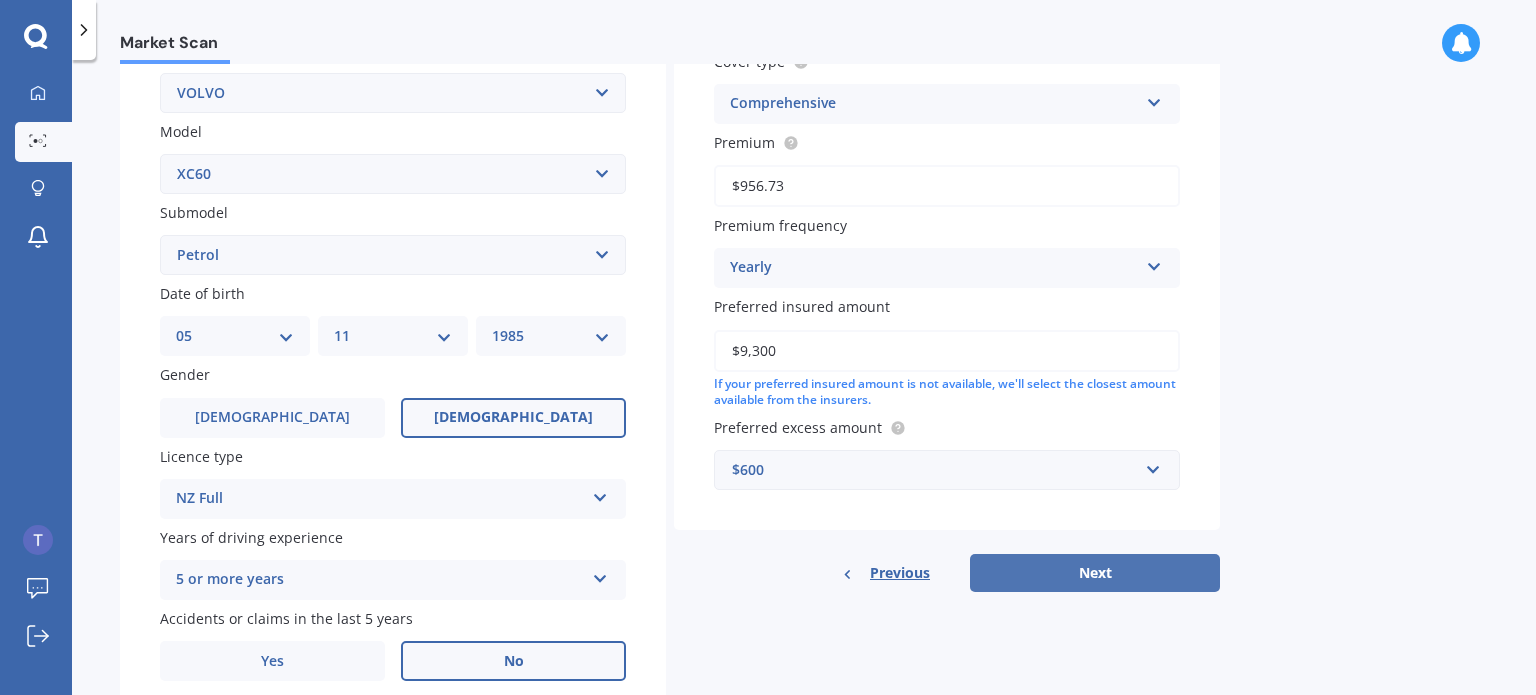 click on "Next" at bounding box center [1095, 573] 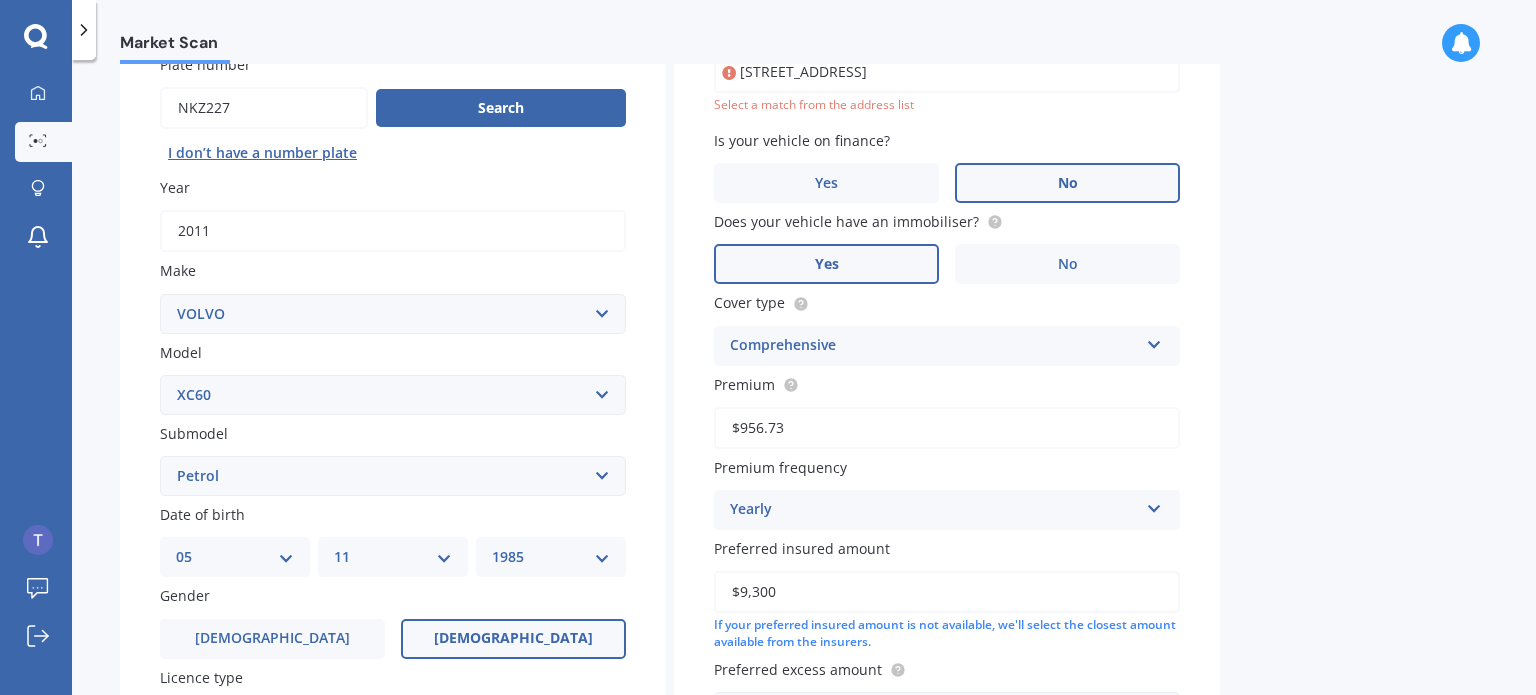 scroll, scrollTop: 136, scrollLeft: 0, axis: vertical 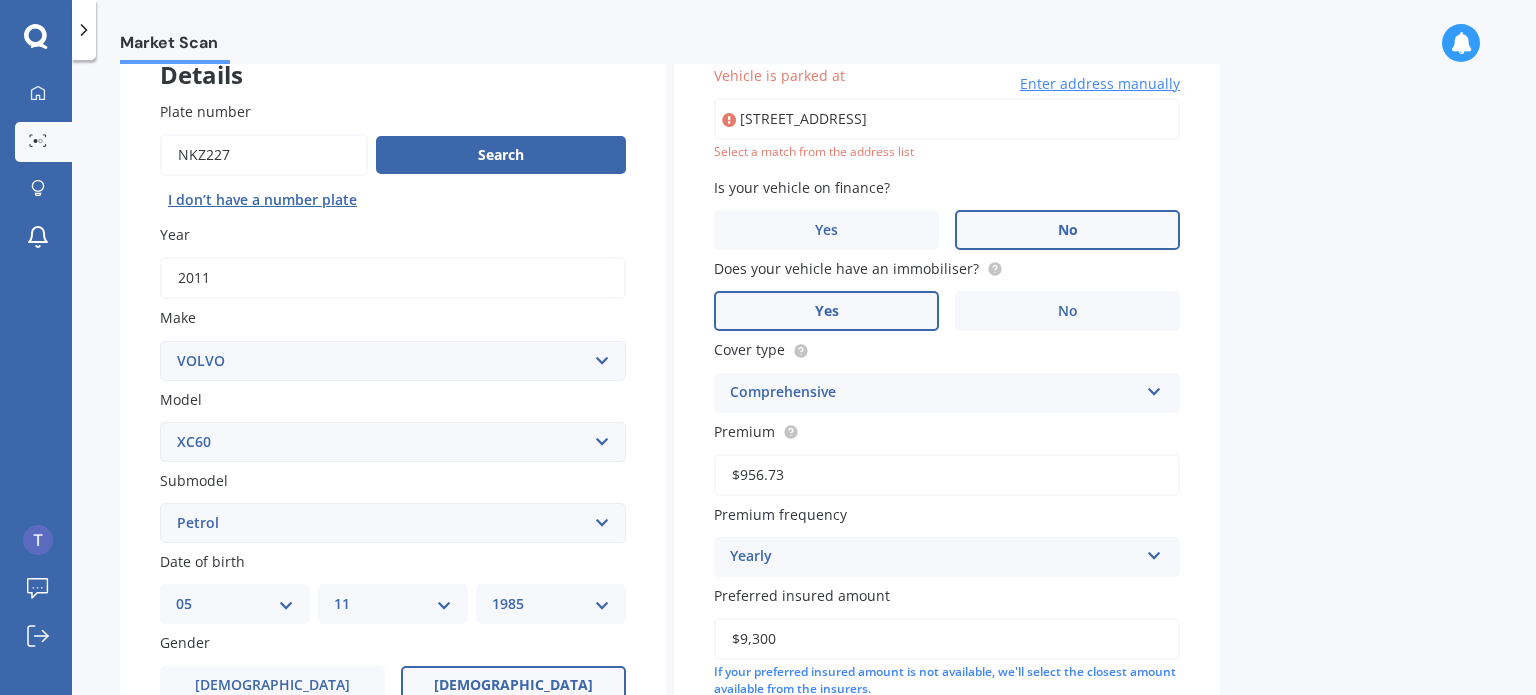 type on "[STREET_ADDRESS]" 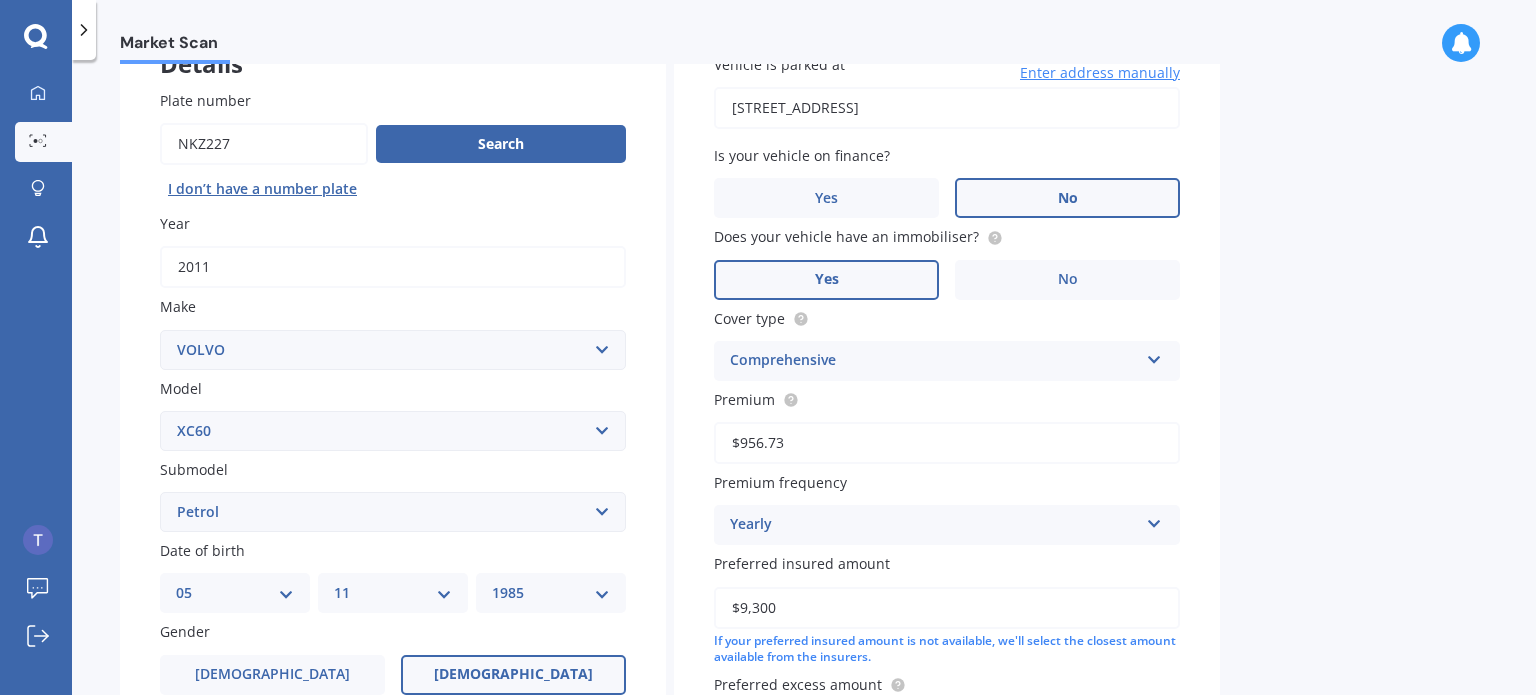 scroll, scrollTop: 482, scrollLeft: 0, axis: vertical 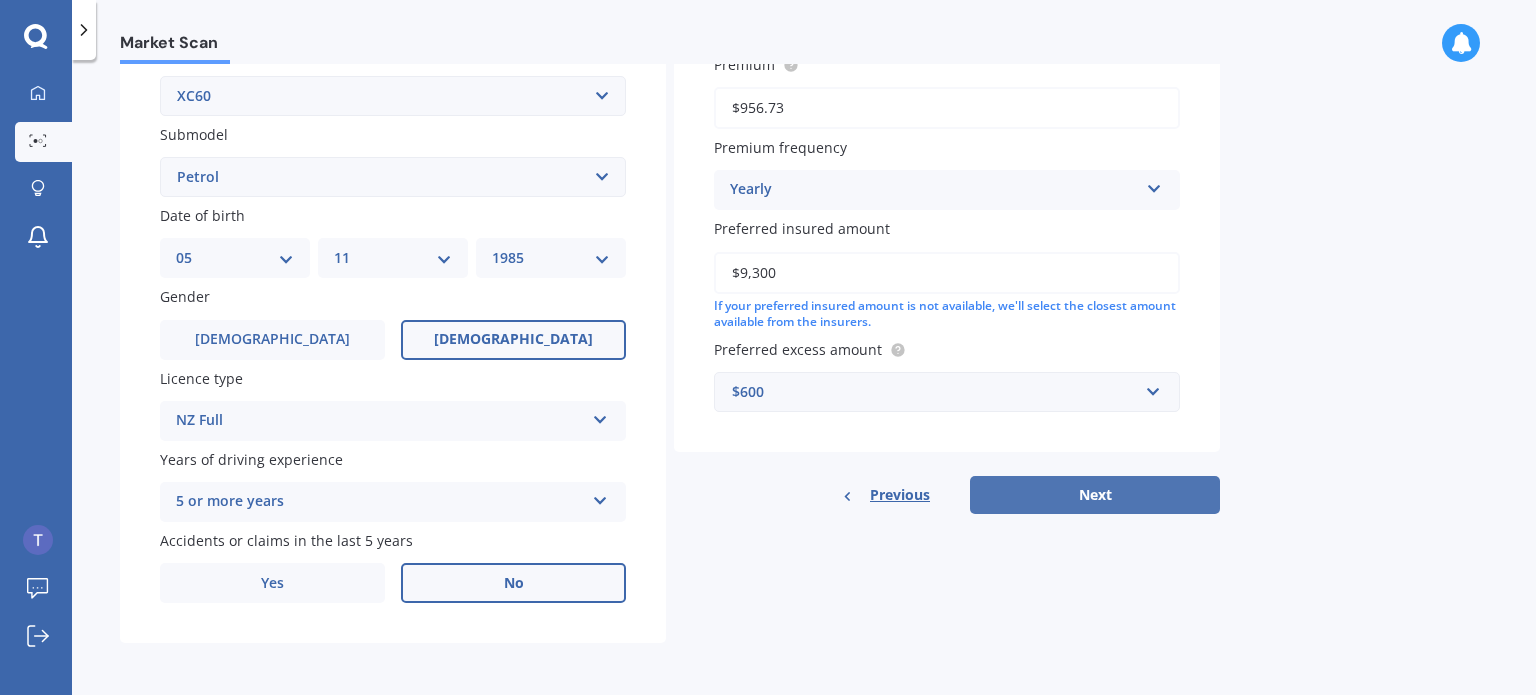 click on "Next" at bounding box center [1095, 495] 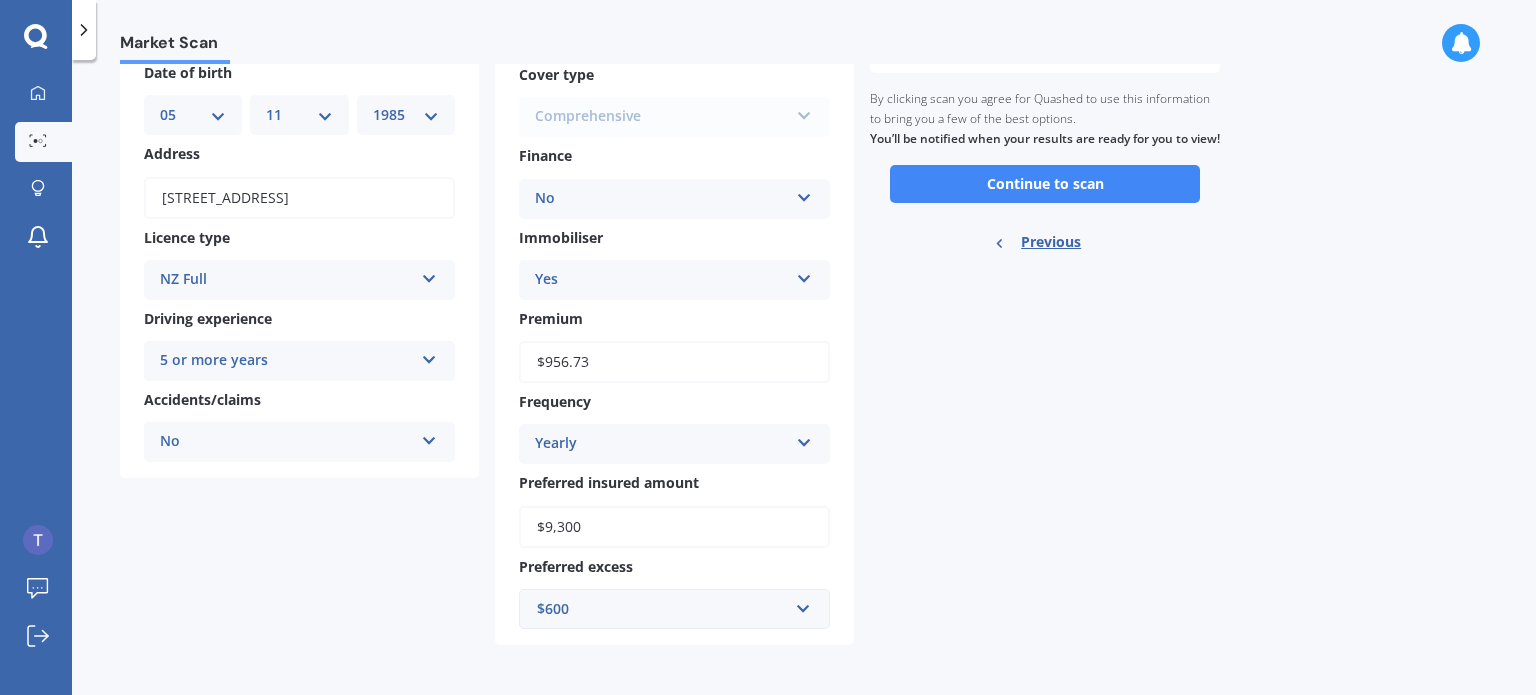 scroll, scrollTop: 0, scrollLeft: 0, axis: both 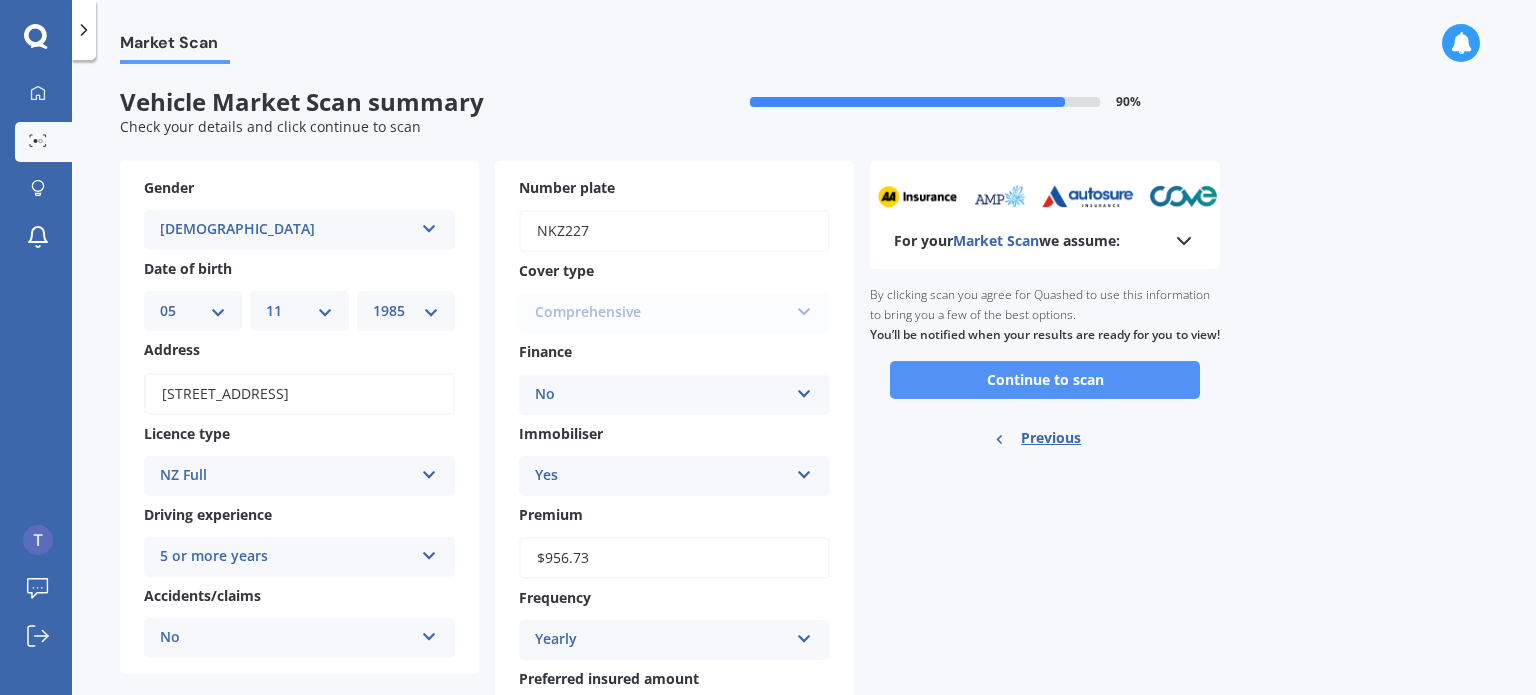 click on "Continue to scan" at bounding box center (1045, 380) 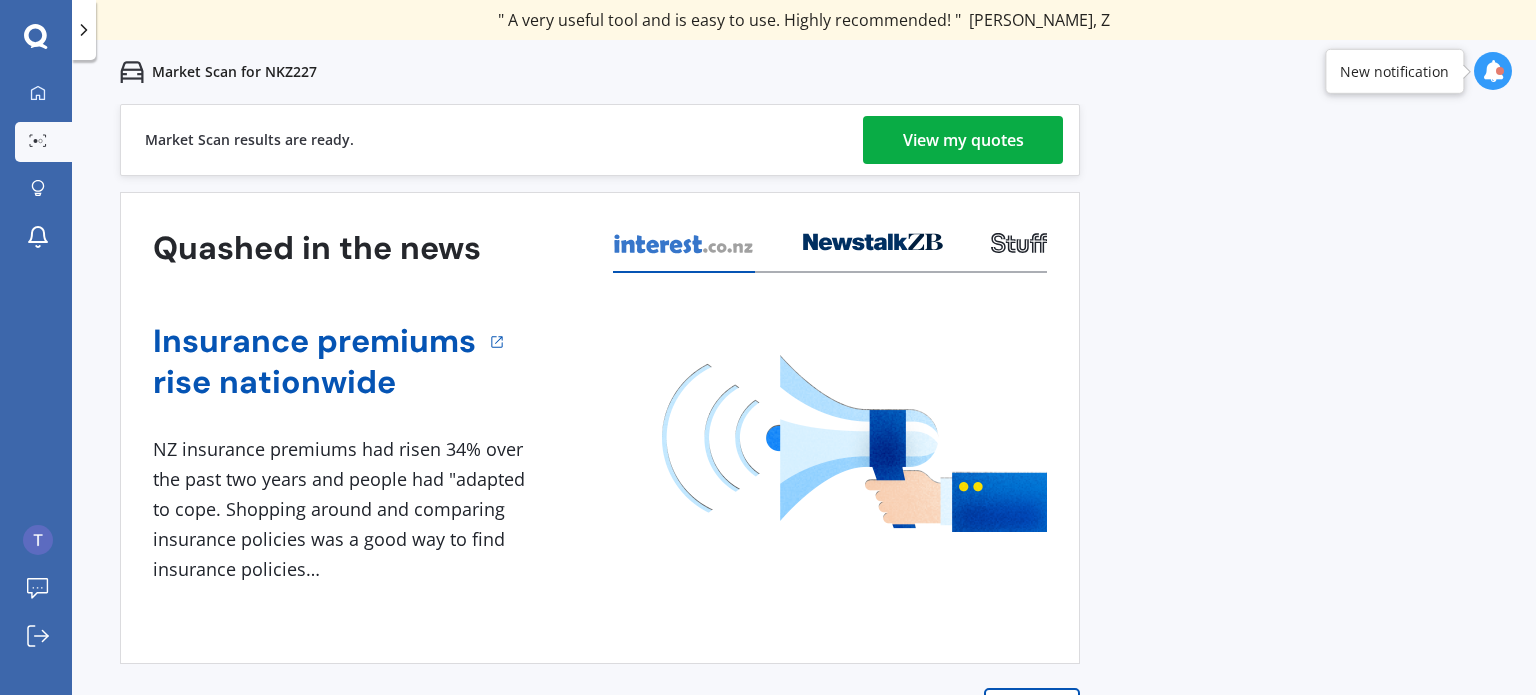 click on "View my quotes" at bounding box center (963, 140) 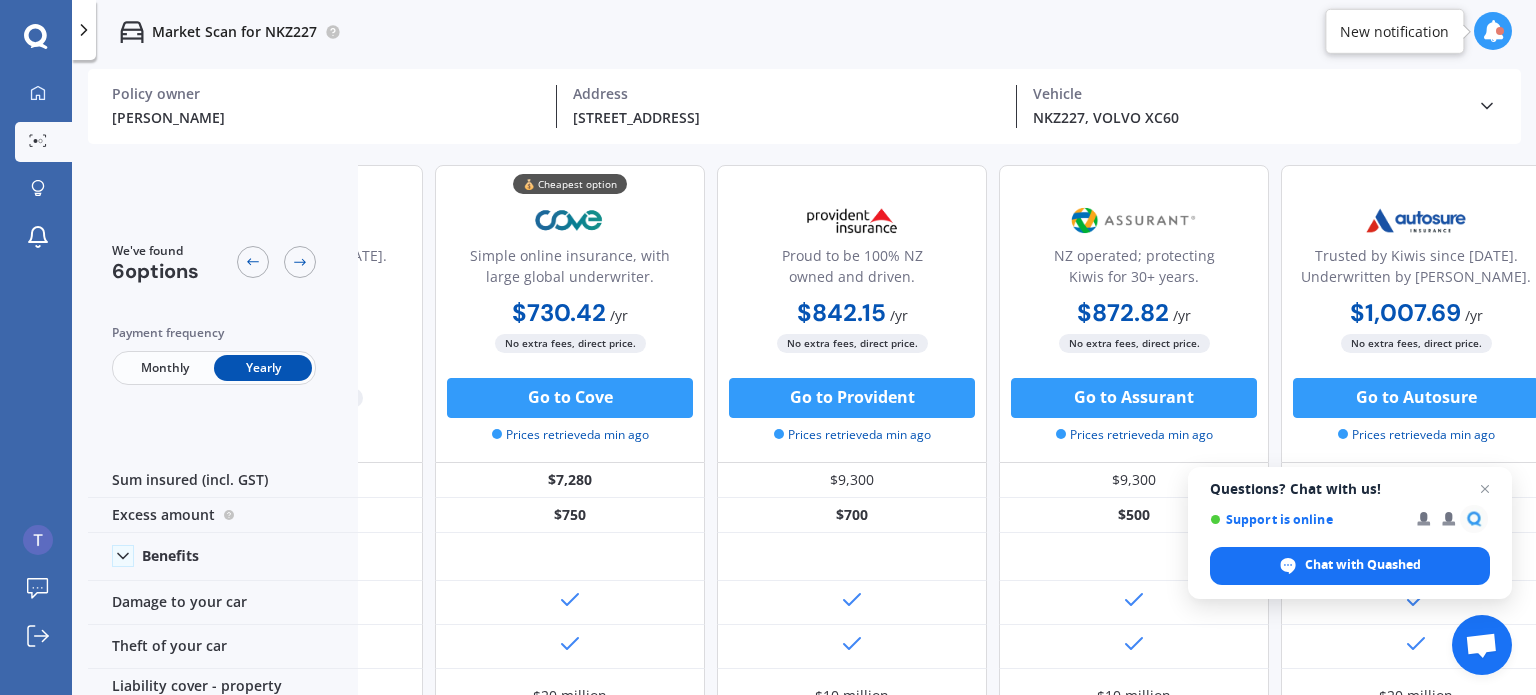 scroll, scrollTop: 0, scrollLeft: 171, axis: horizontal 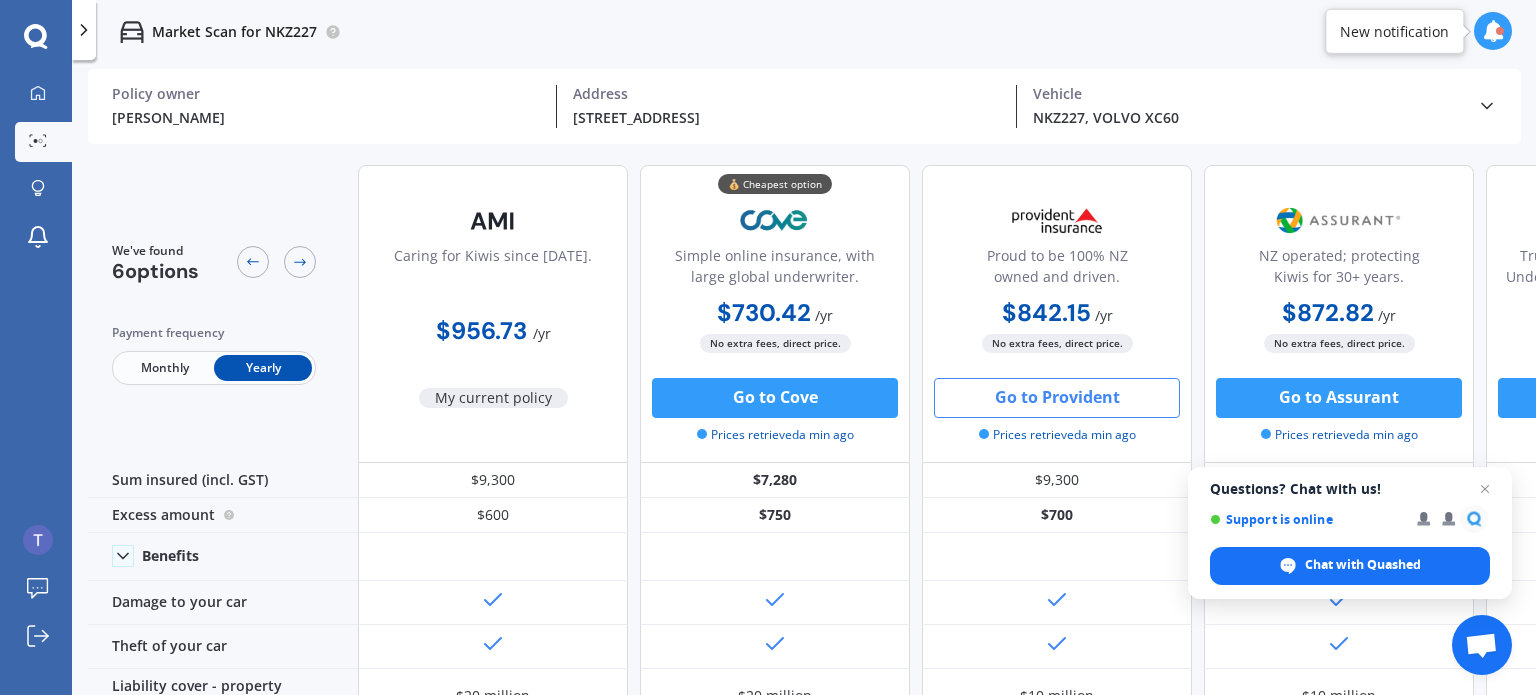 click on "Go to Provident" at bounding box center [1057, 398] 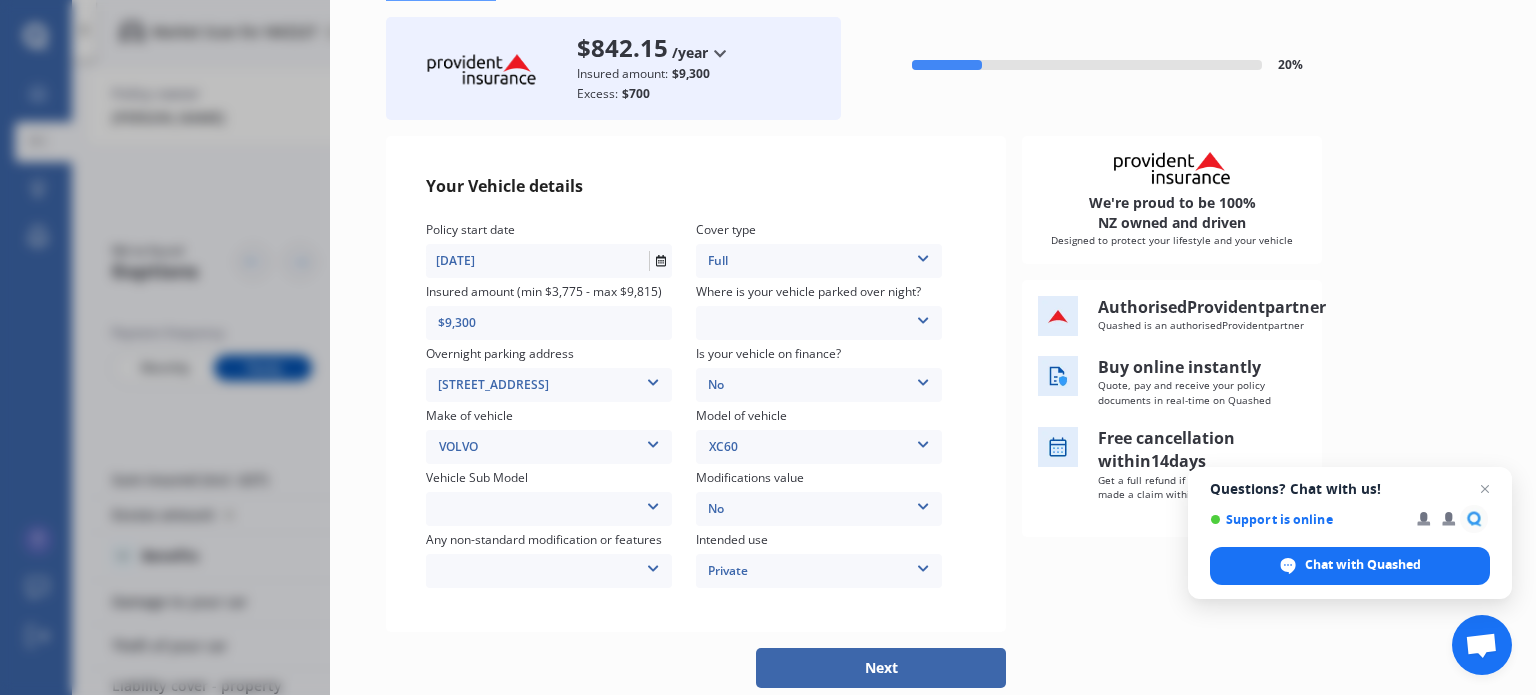 scroll, scrollTop: 103, scrollLeft: 0, axis: vertical 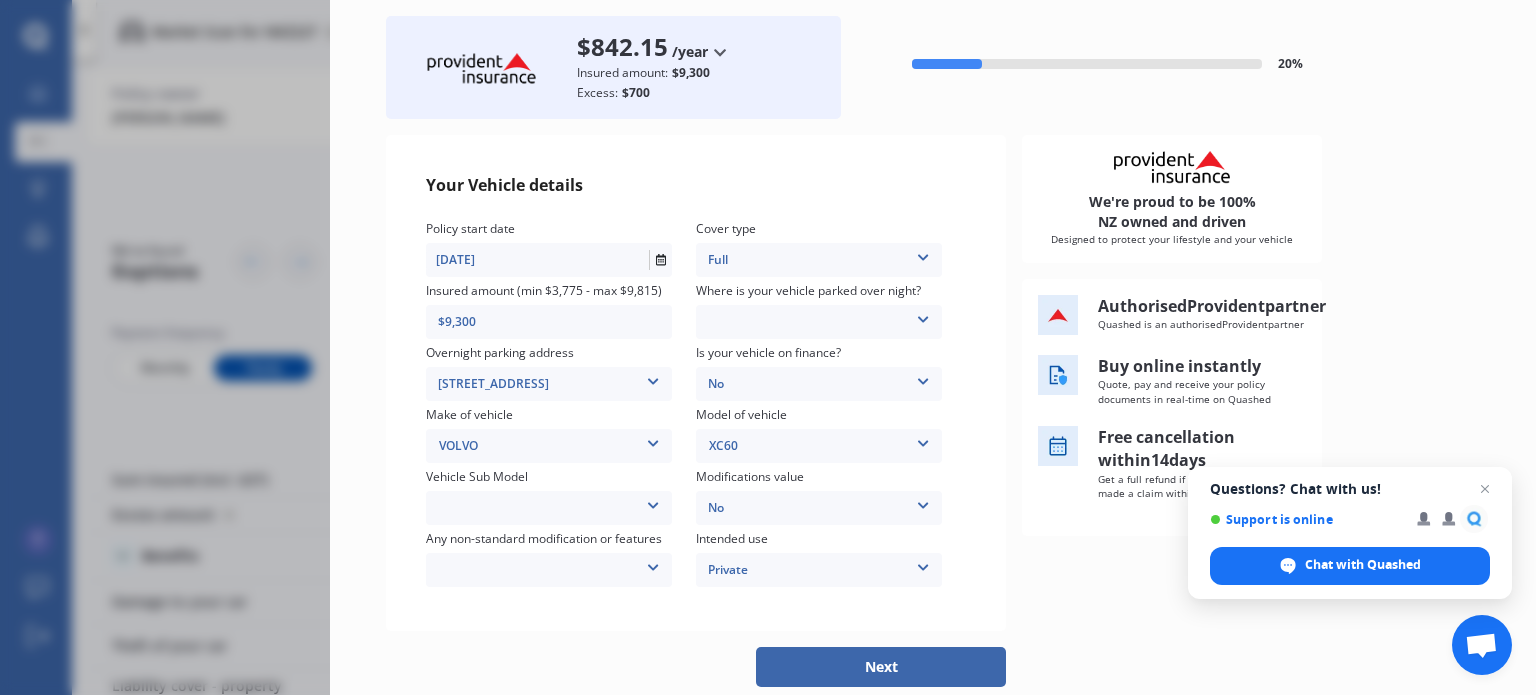 click at bounding box center [653, 502] 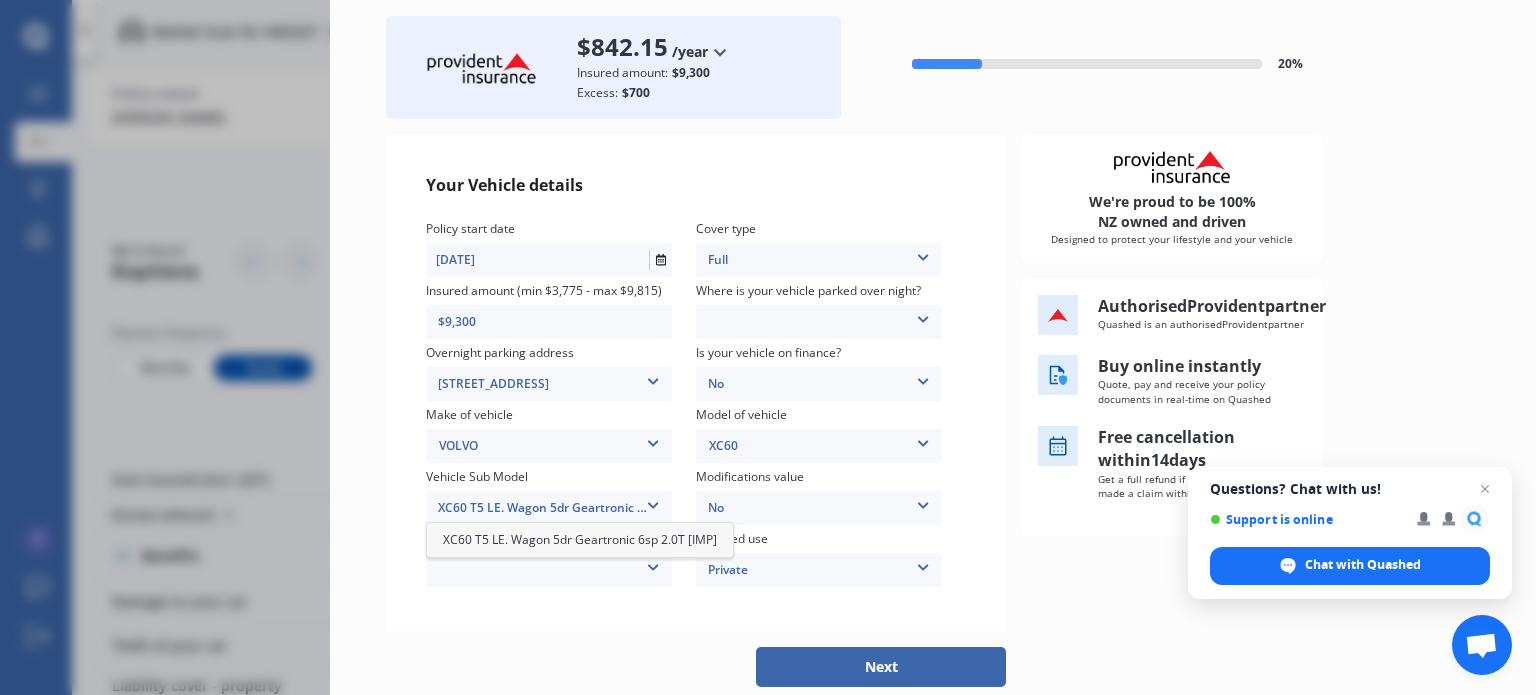 click on "XC60 T5 LE. Wagon 5dr Geartronic 6sp 2.0T [IMP]" at bounding box center (580, 539) 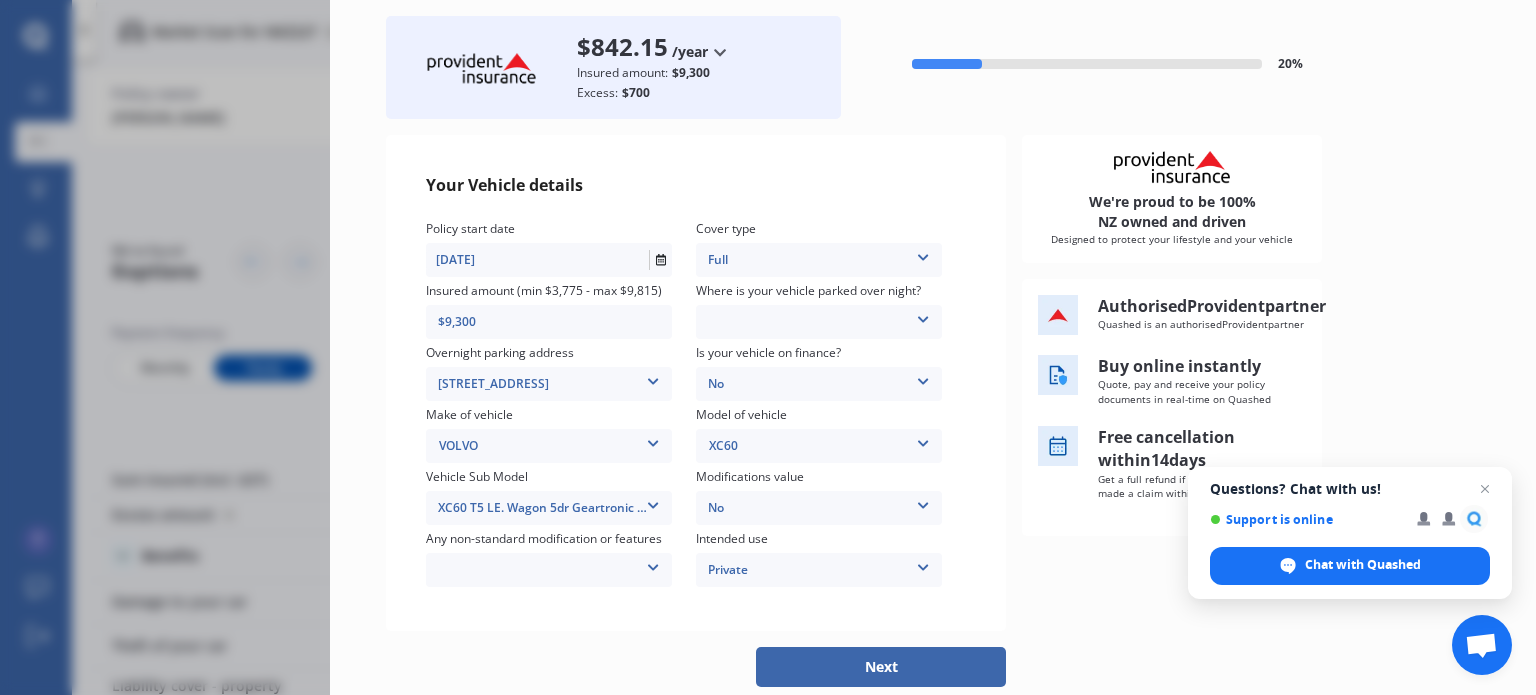 click at bounding box center (653, 564) 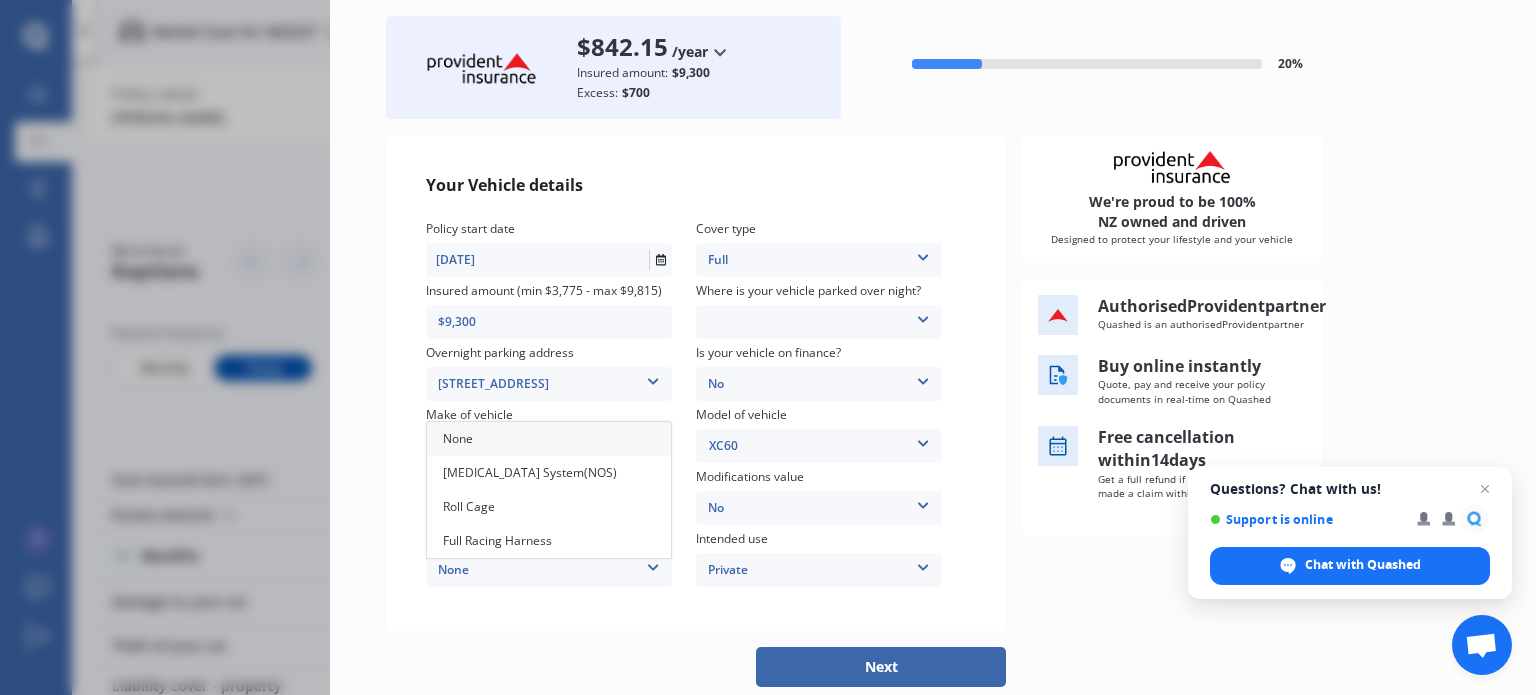click on "None" at bounding box center (549, 439) 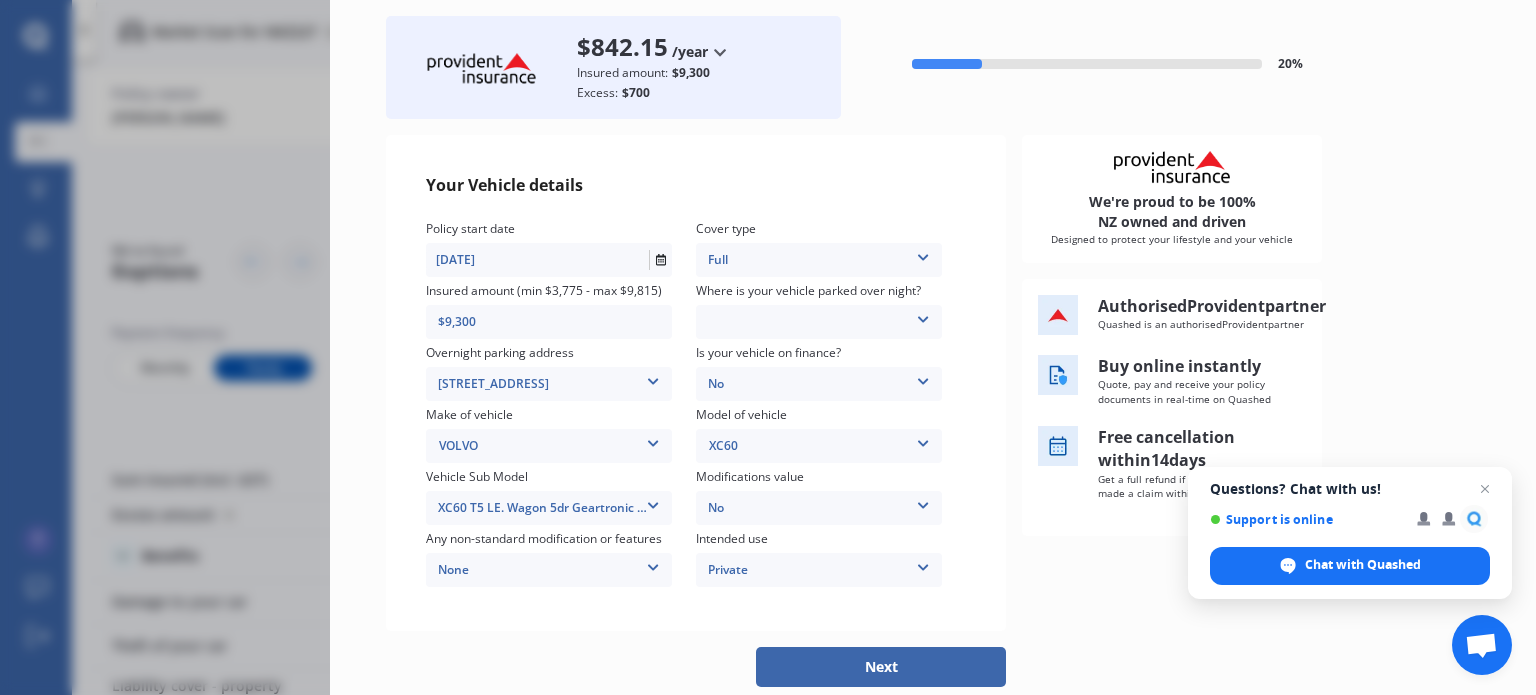 click at bounding box center (923, 316) 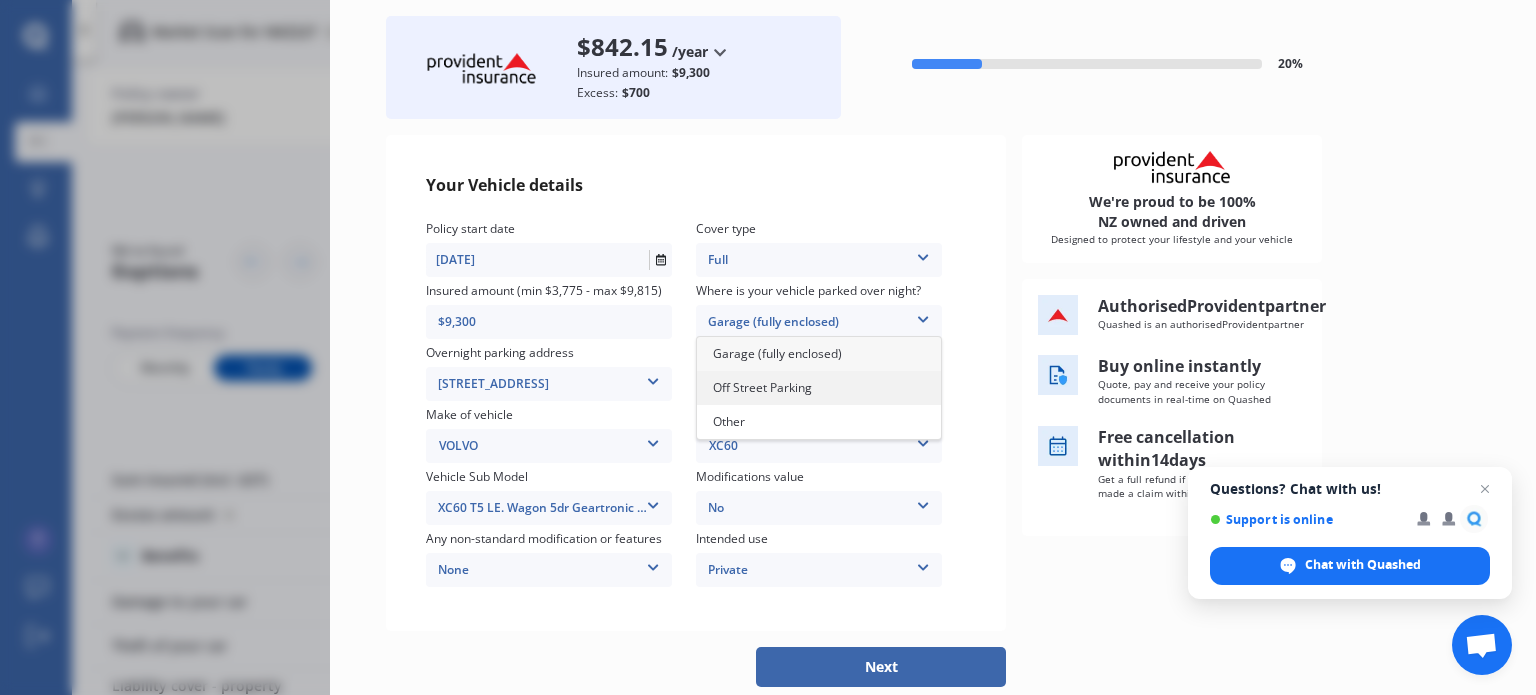 click on "Off Street Parking" at bounding box center (819, 388) 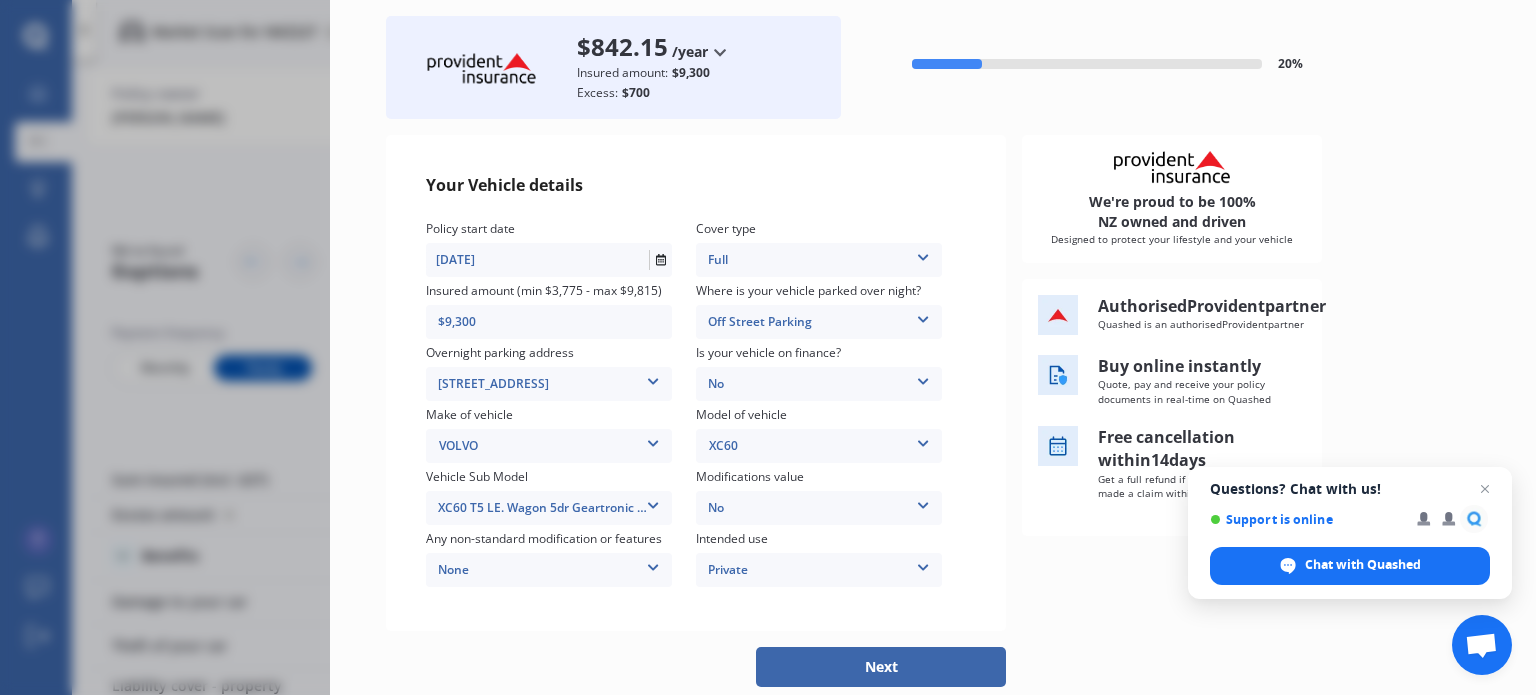 scroll, scrollTop: 175, scrollLeft: 0, axis: vertical 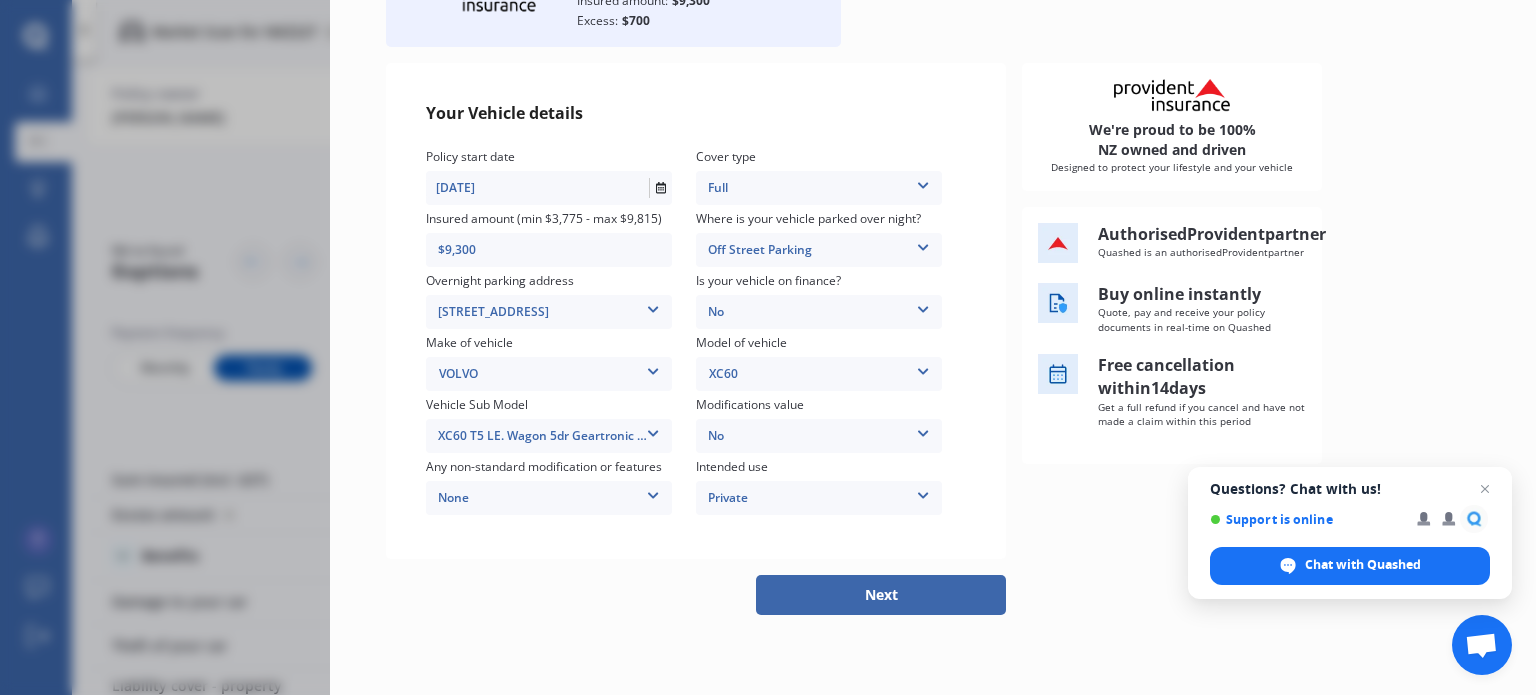 click on "Next" at bounding box center [881, 595] 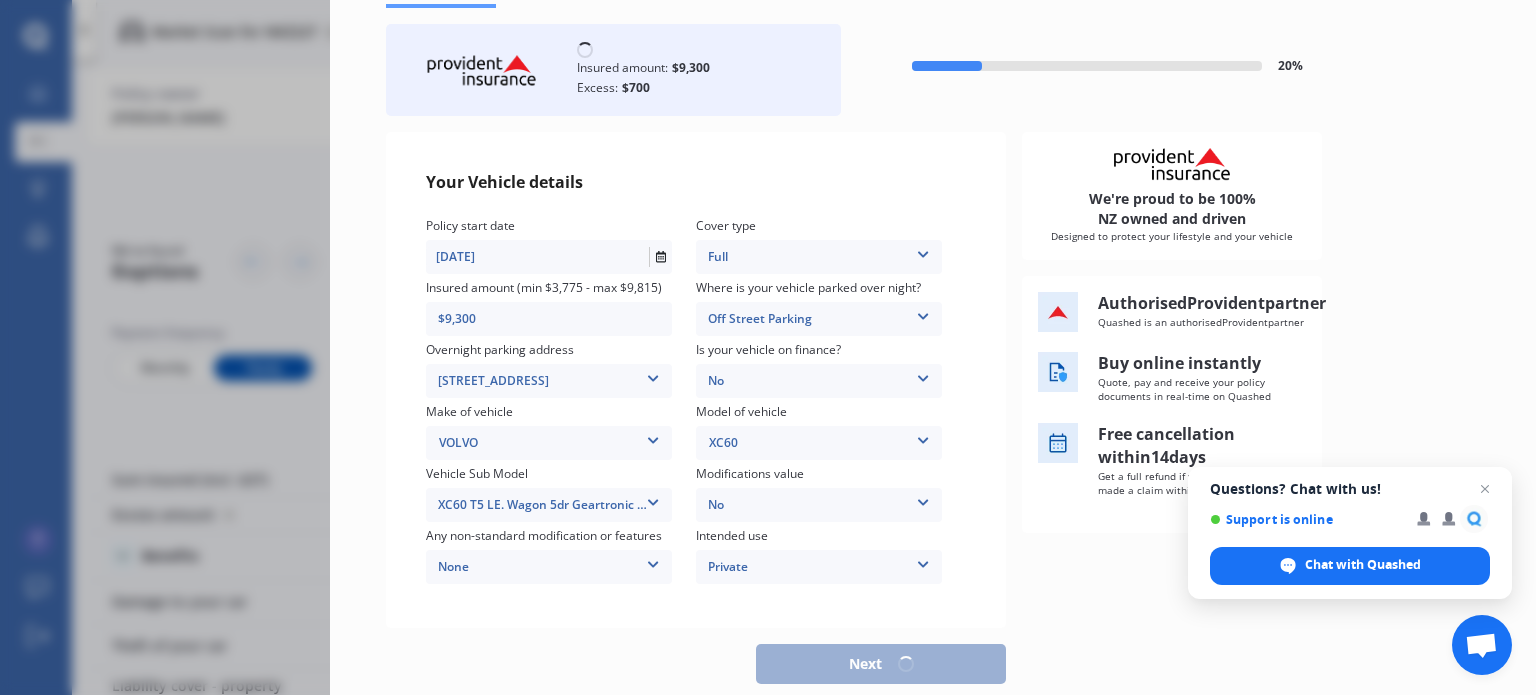 scroll, scrollTop: 92, scrollLeft: 0, axis: vertical 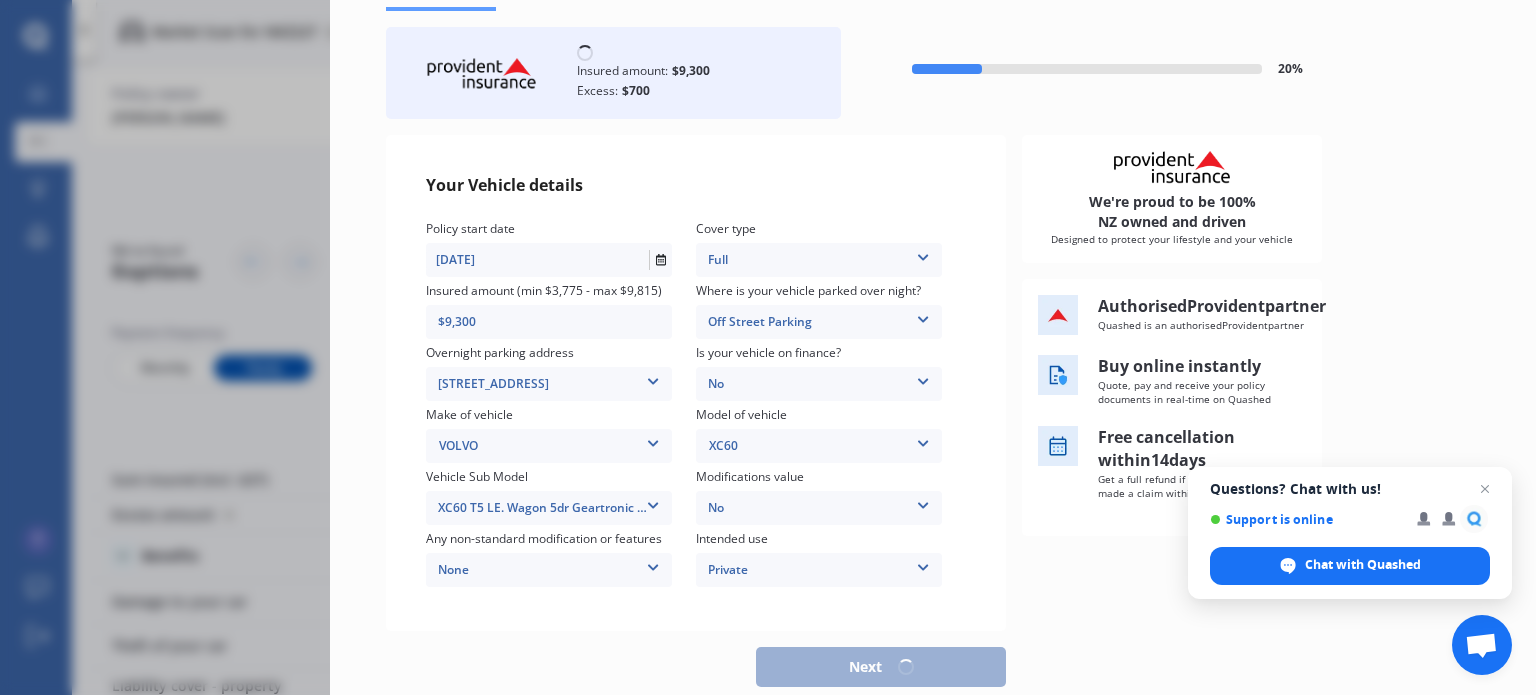 select on "05" 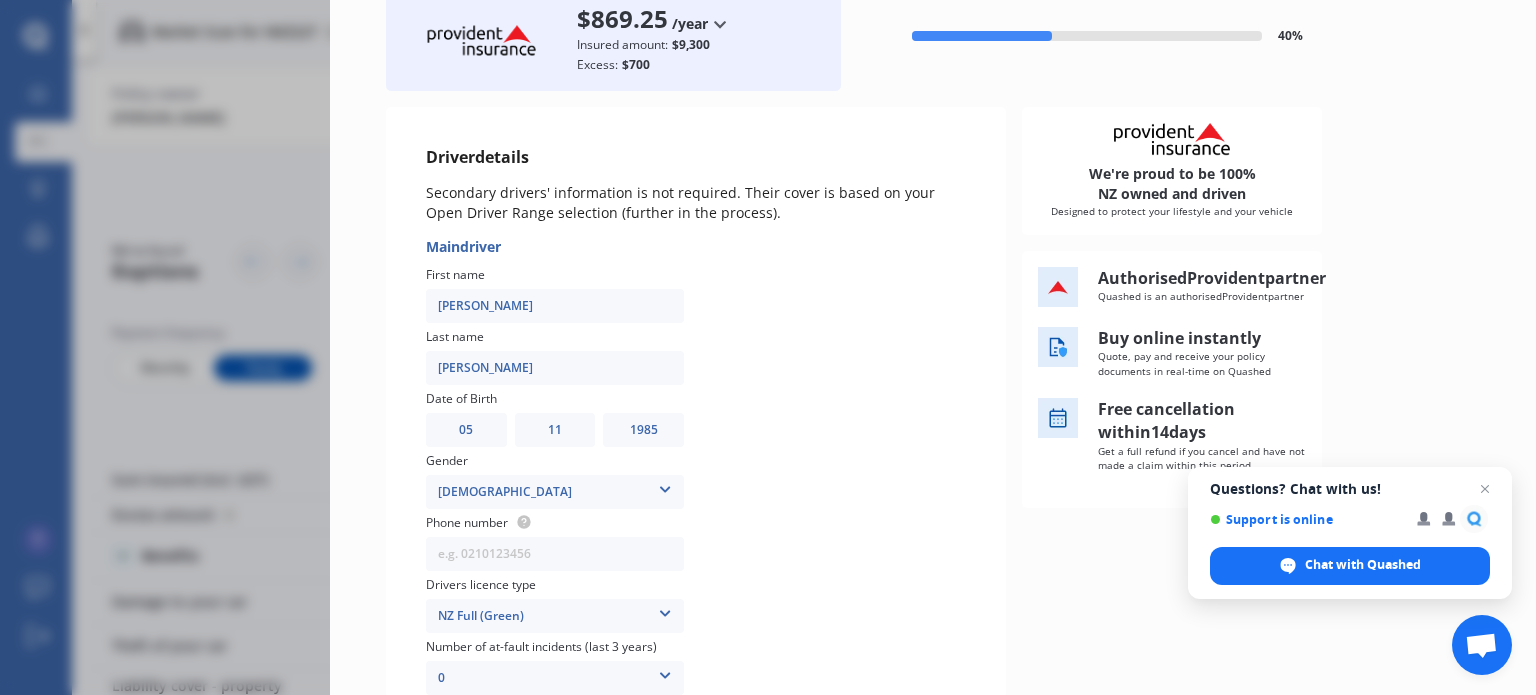 scroll, scrollTop: 295, scrollLeft: 0, axis: vertical 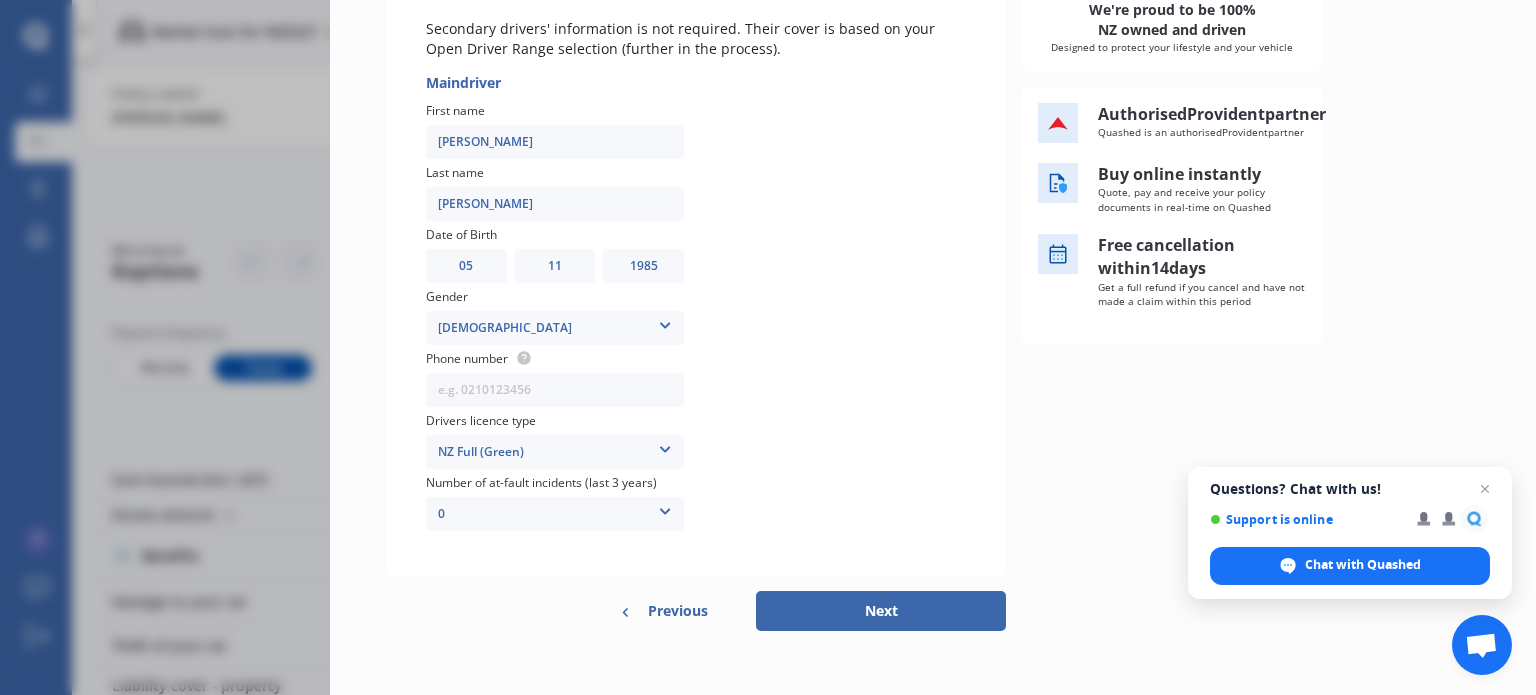 click on "Next" at bounding box center [881, 611] 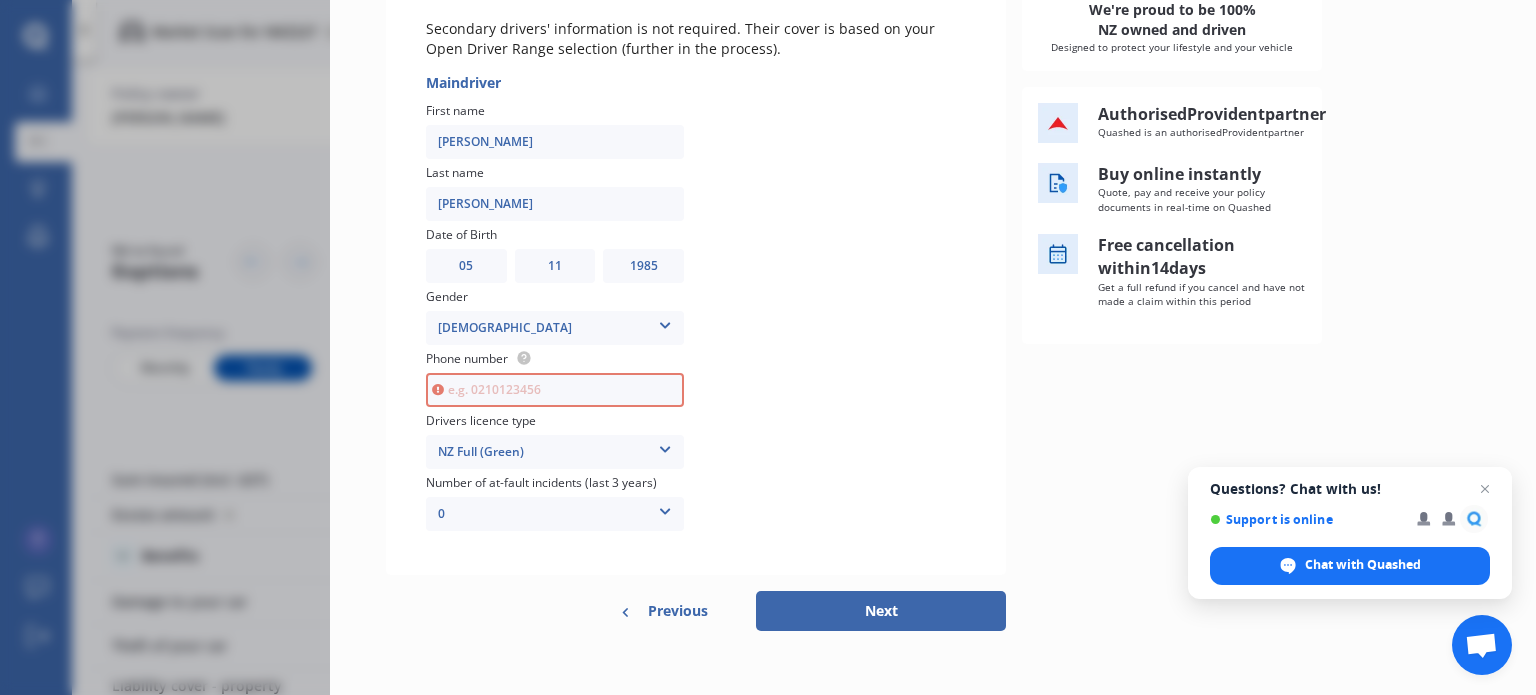 scroll, scrollTop: 311, scrollLeft: 0, axis: vertical 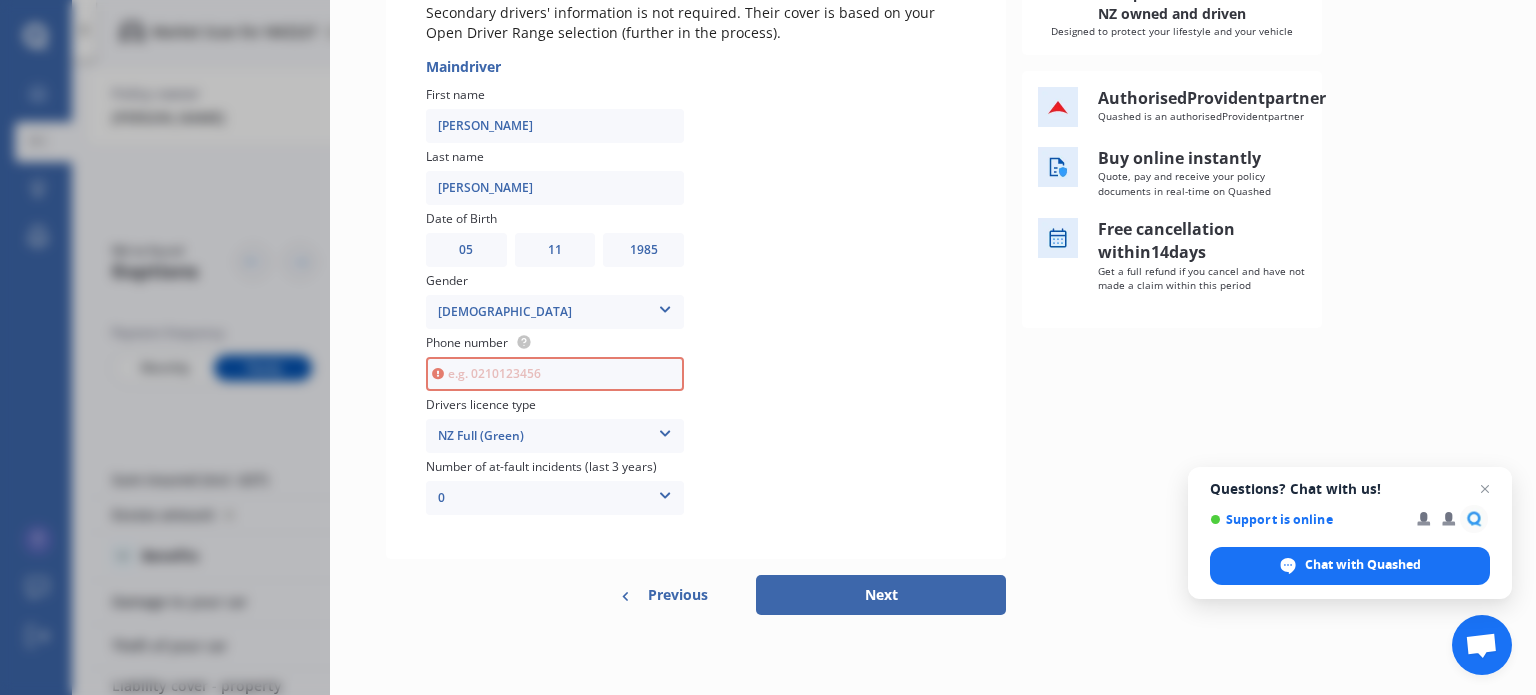 type 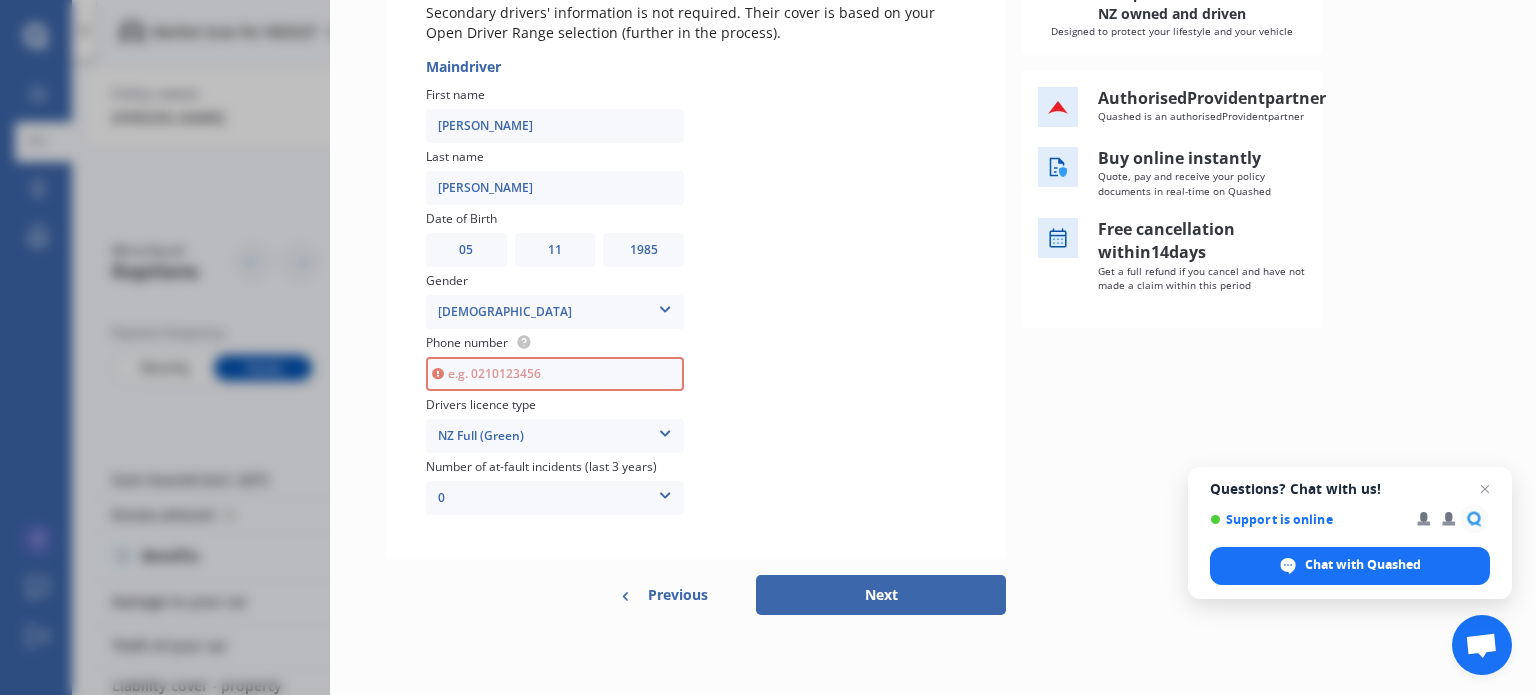 click at bounding box center [555, 374] 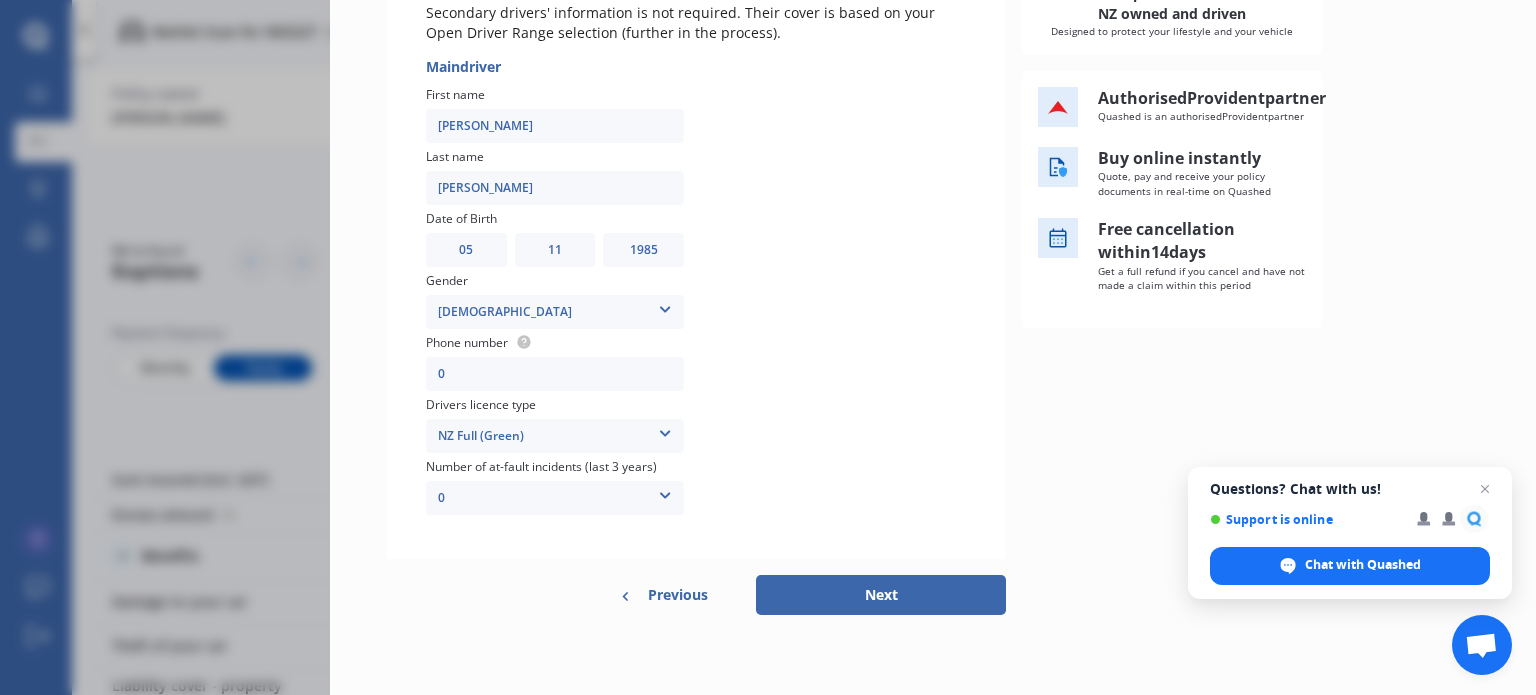 type on "0225055765" 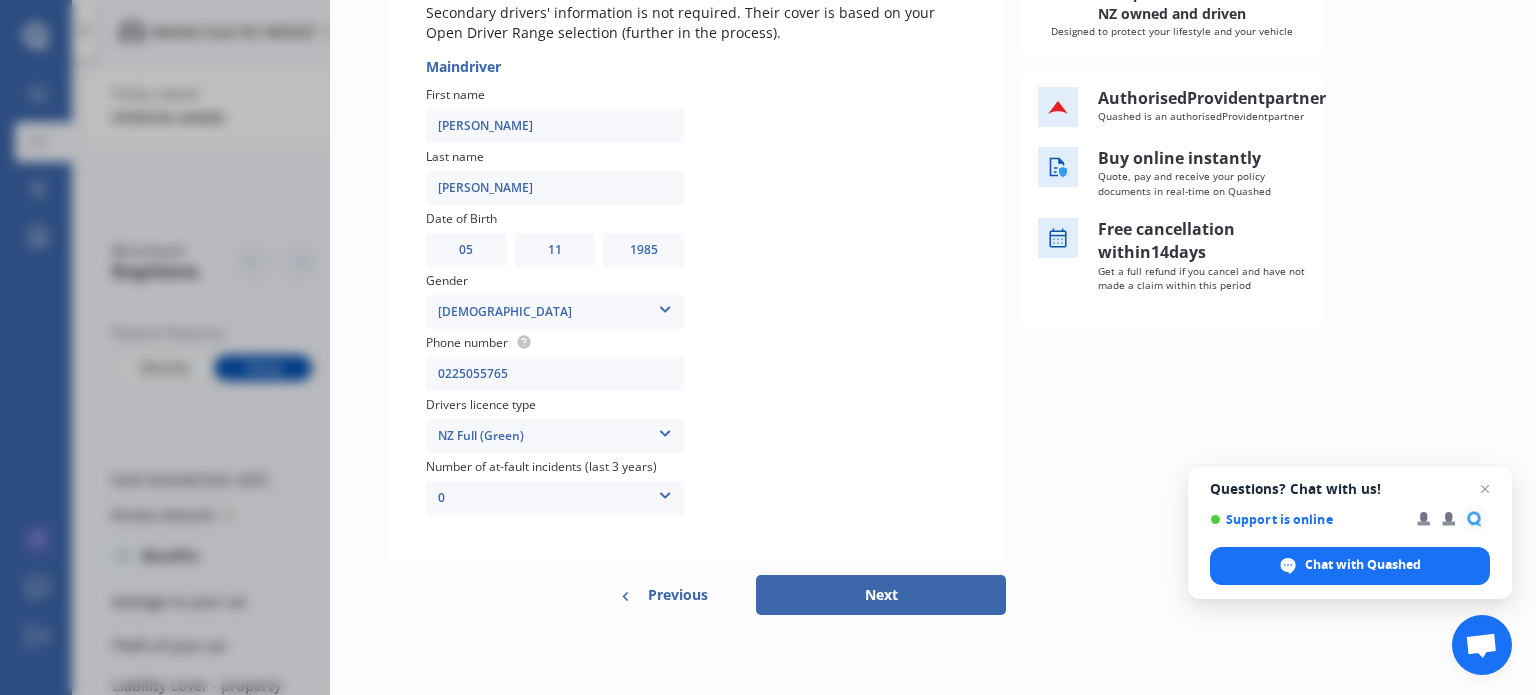 click on "Next" at bounding box center (881, 595) 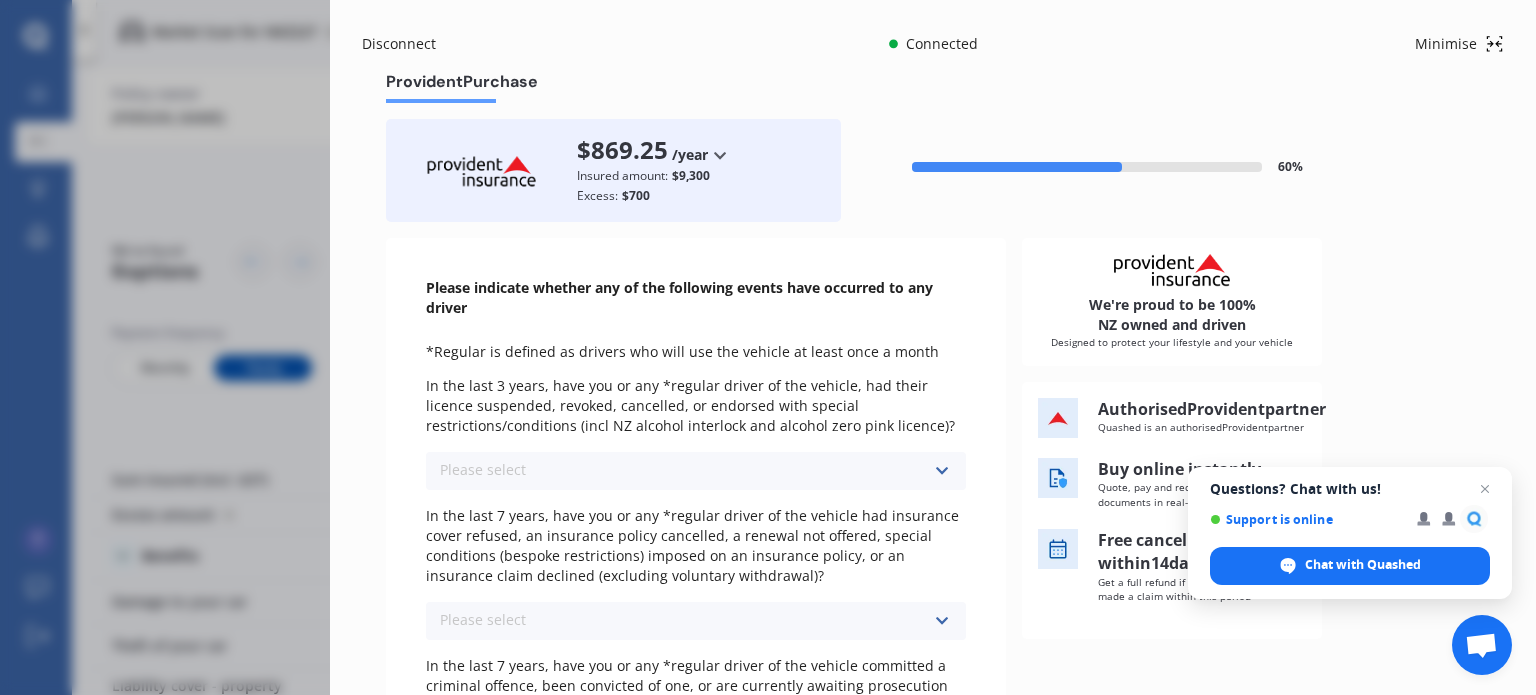 scroll, scrollTop: 88, scrollLeft: 0, axis: vertical 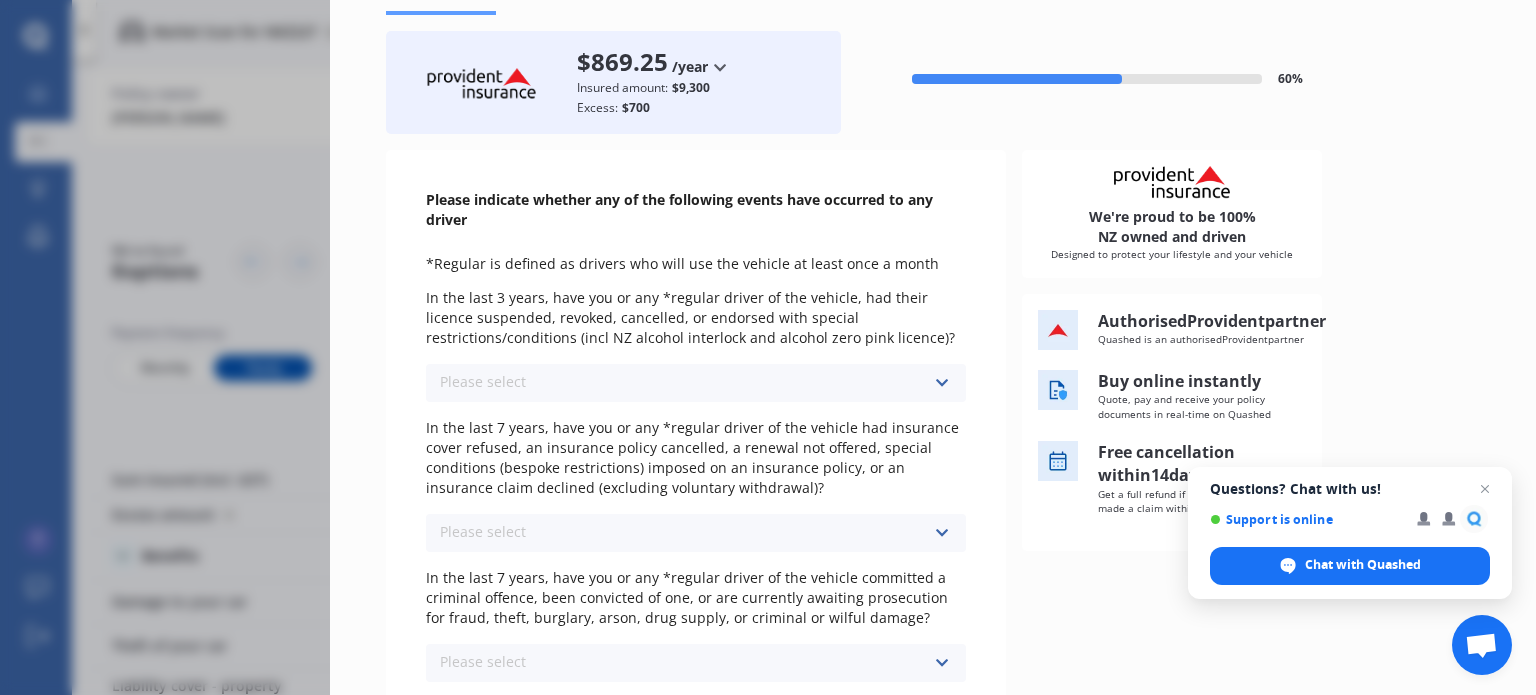 click at bounding box center (941, 383) 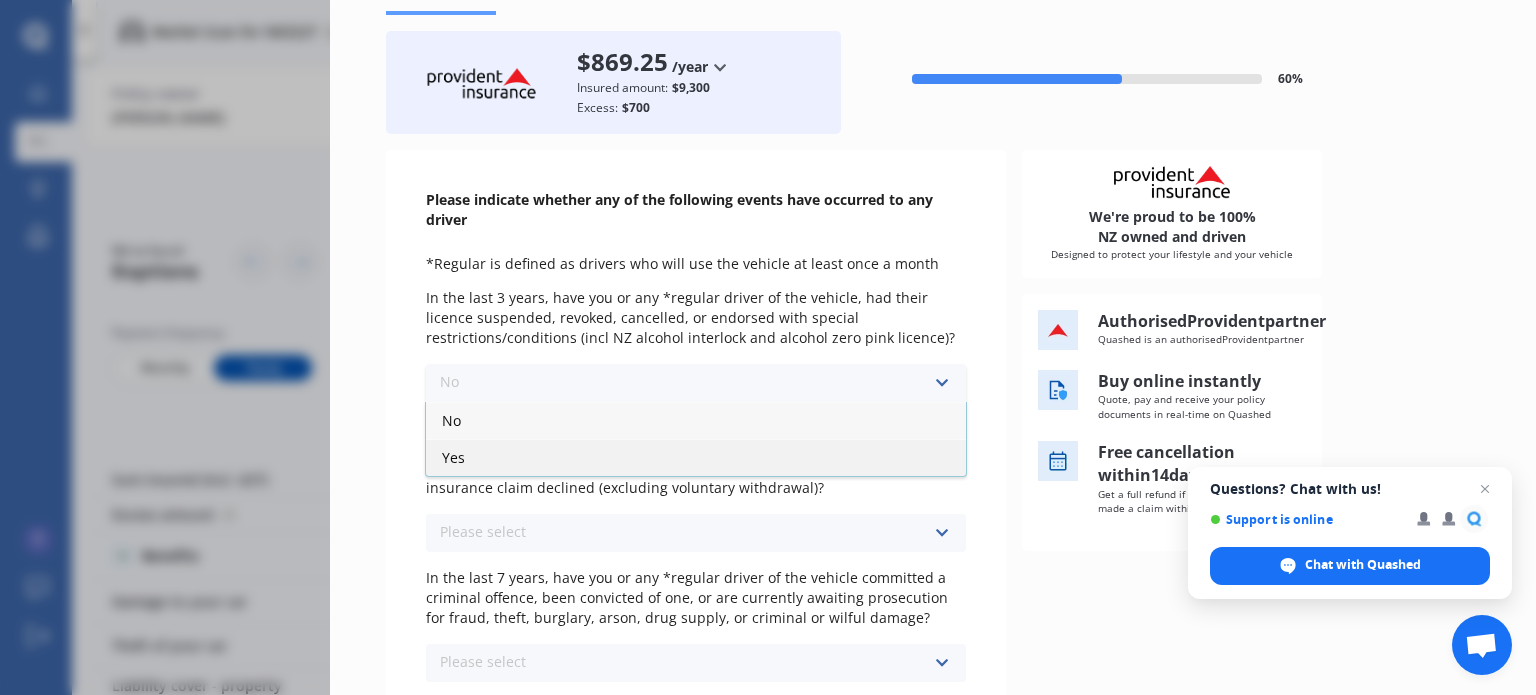 click on "Yes" at bounding box center [696, 457] 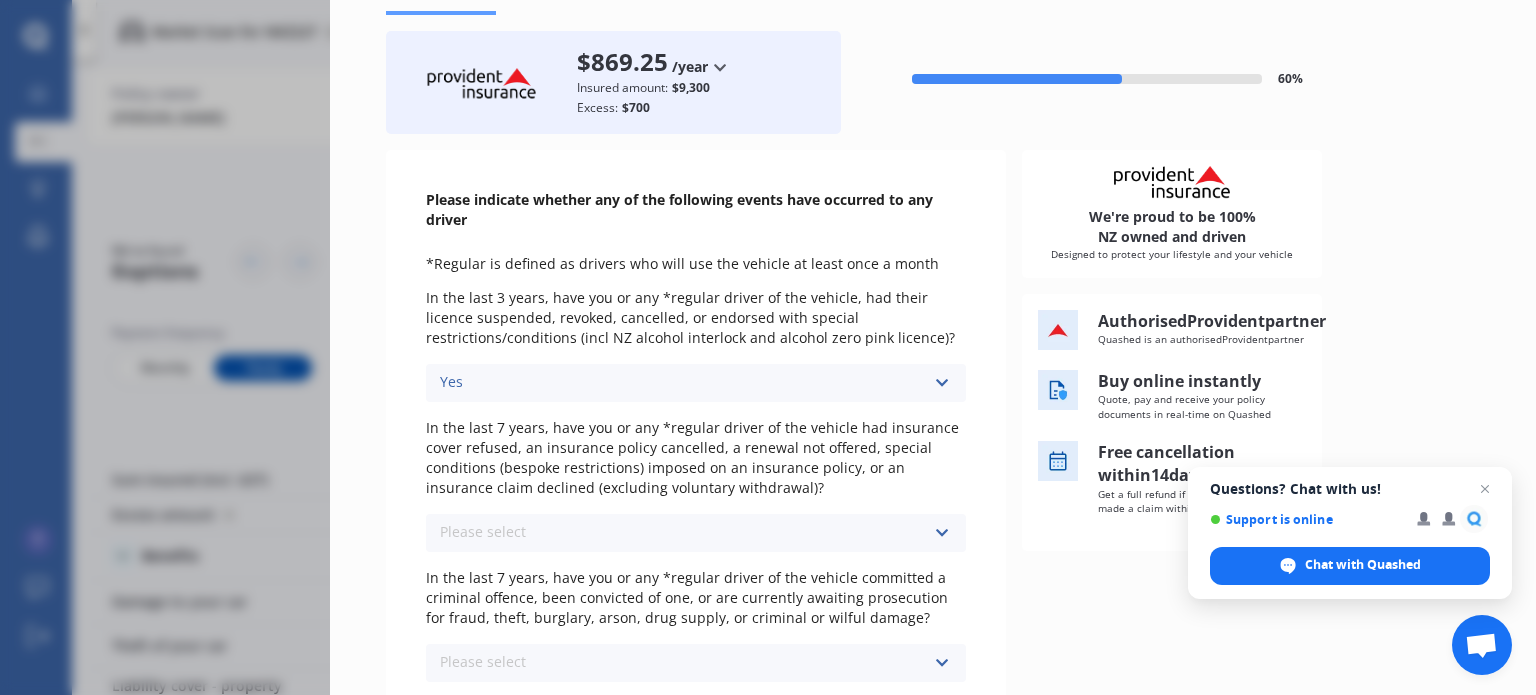 click on "Please select No Yes" at bounding box center (696, 533) 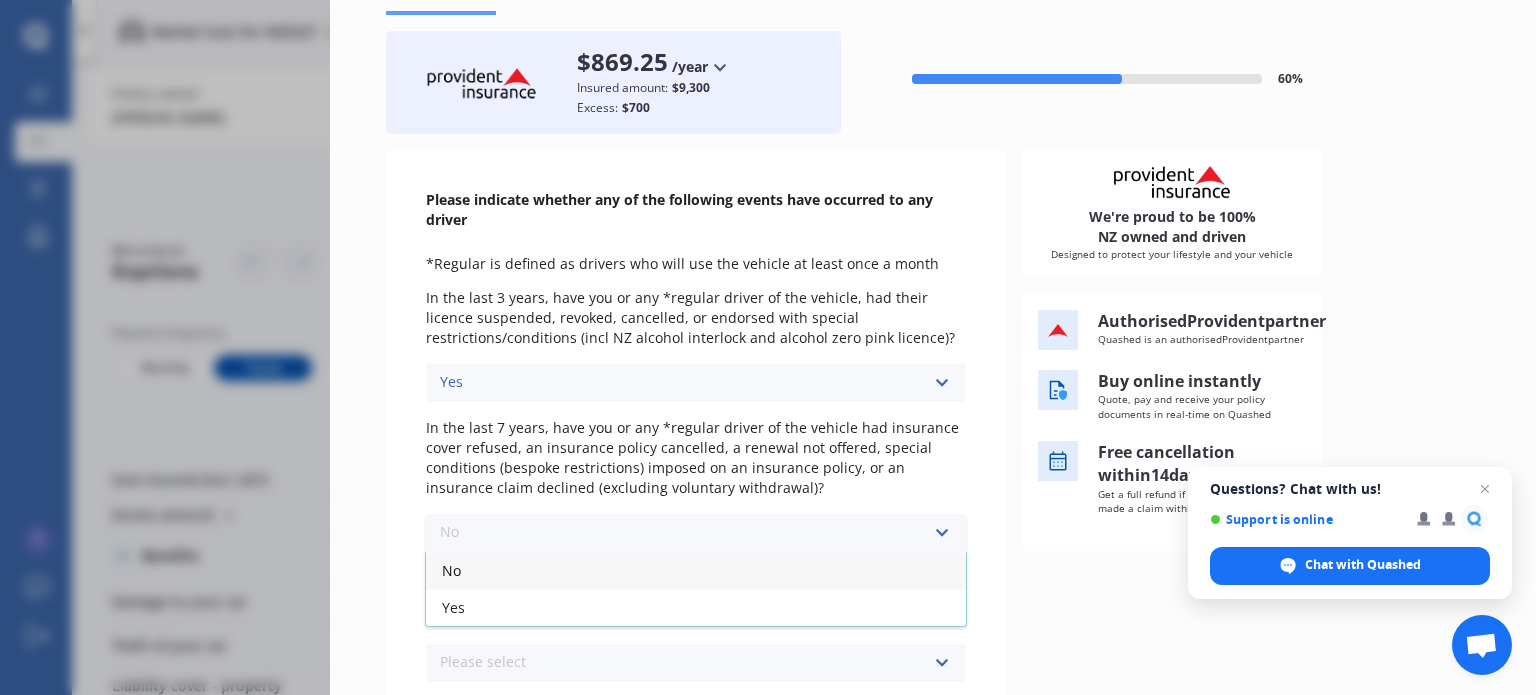 click on "No" at bounding box center [696, 570] 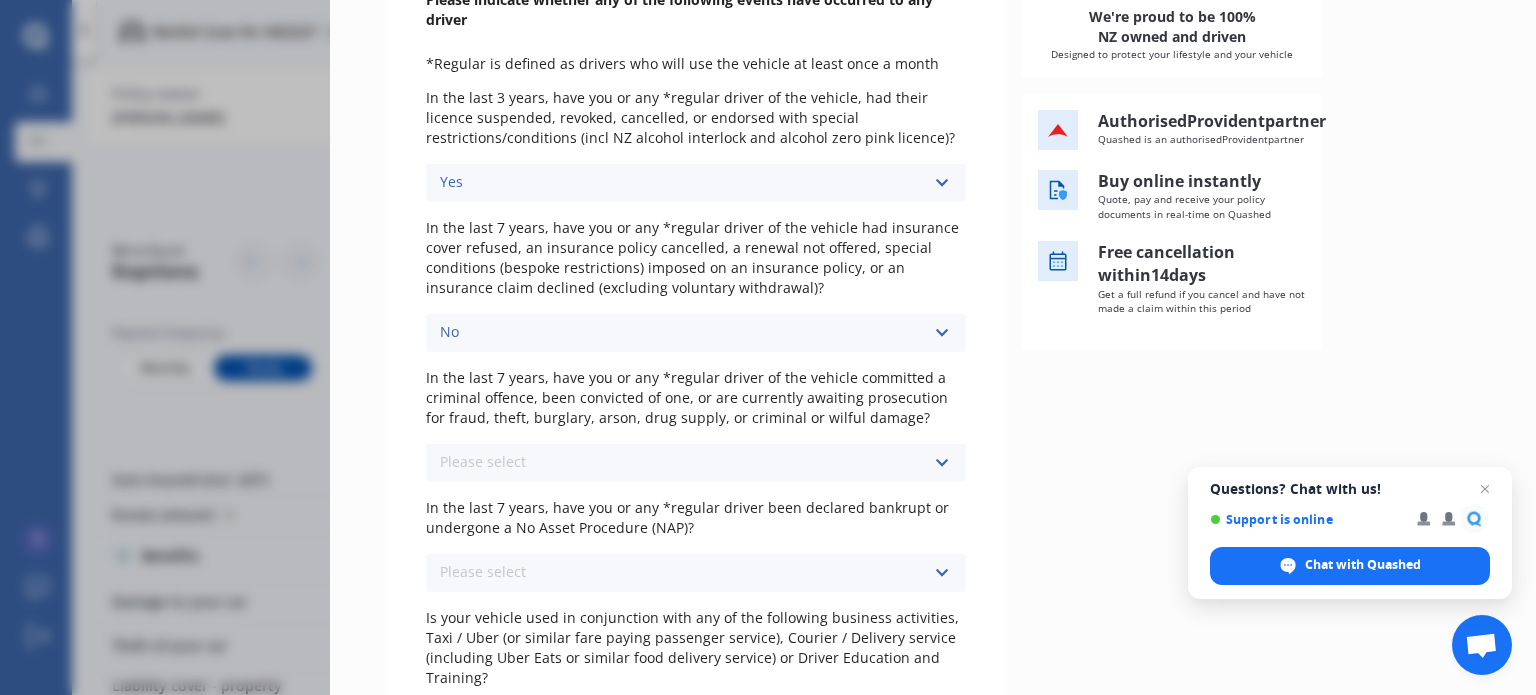 scroll, scrollTop: 292, scrollLeft: 0, axis: vertical 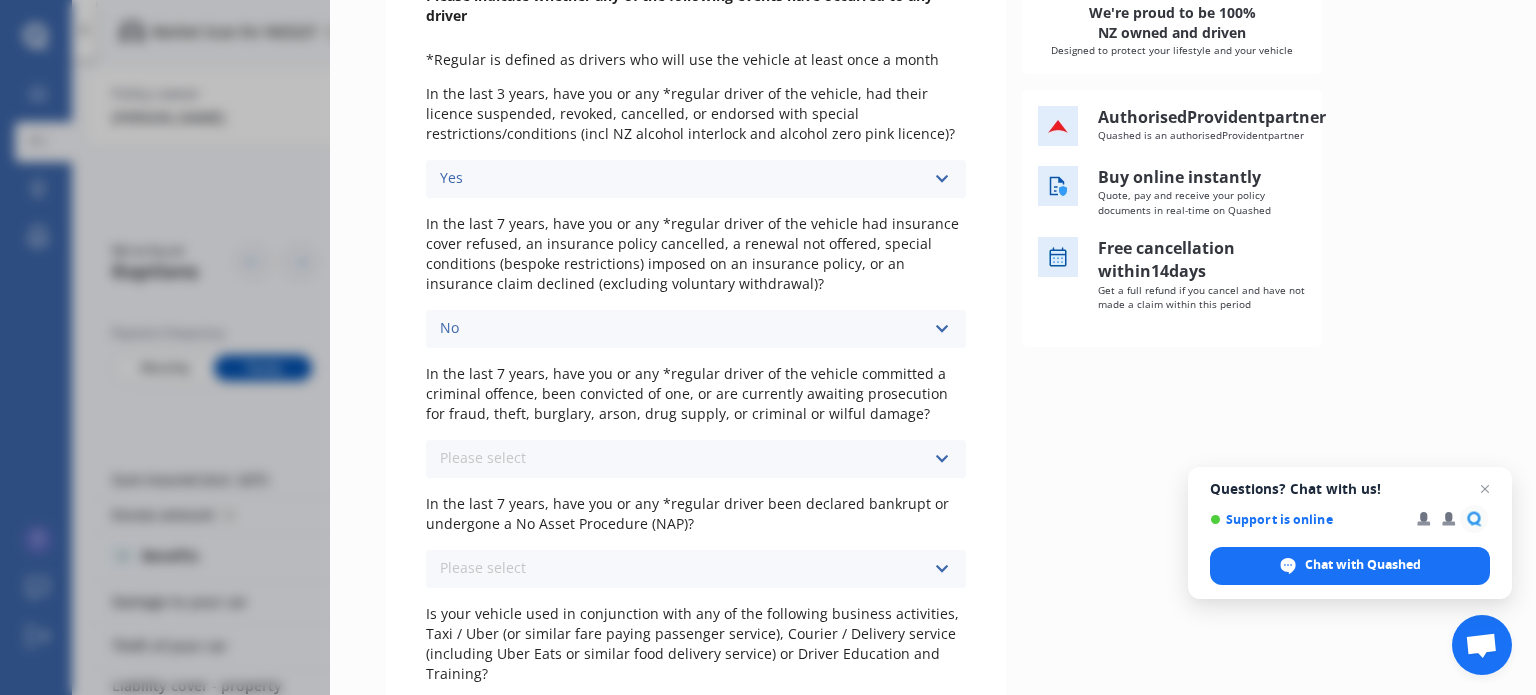 click on "Please select No Yes" at bounding box center (696, 459) 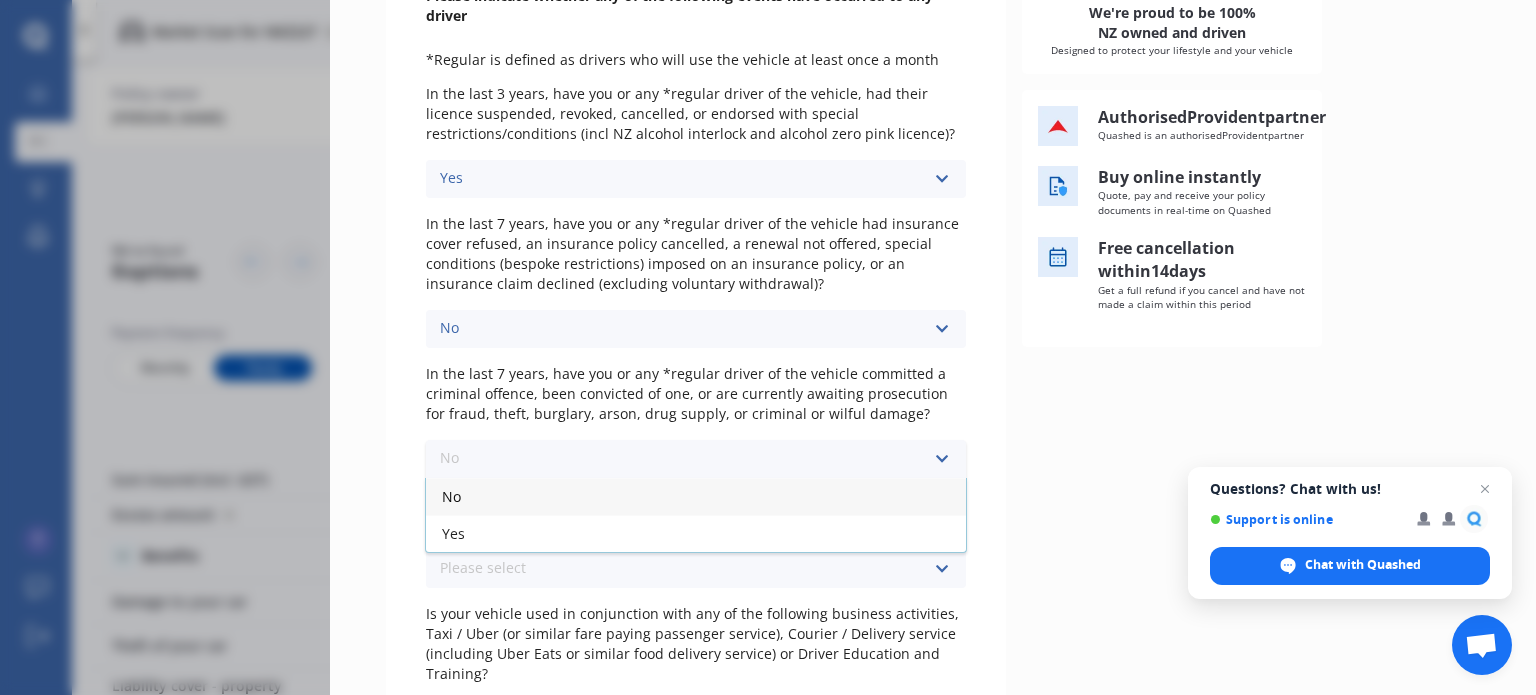 click on "No" at bounding box center (696, 496) 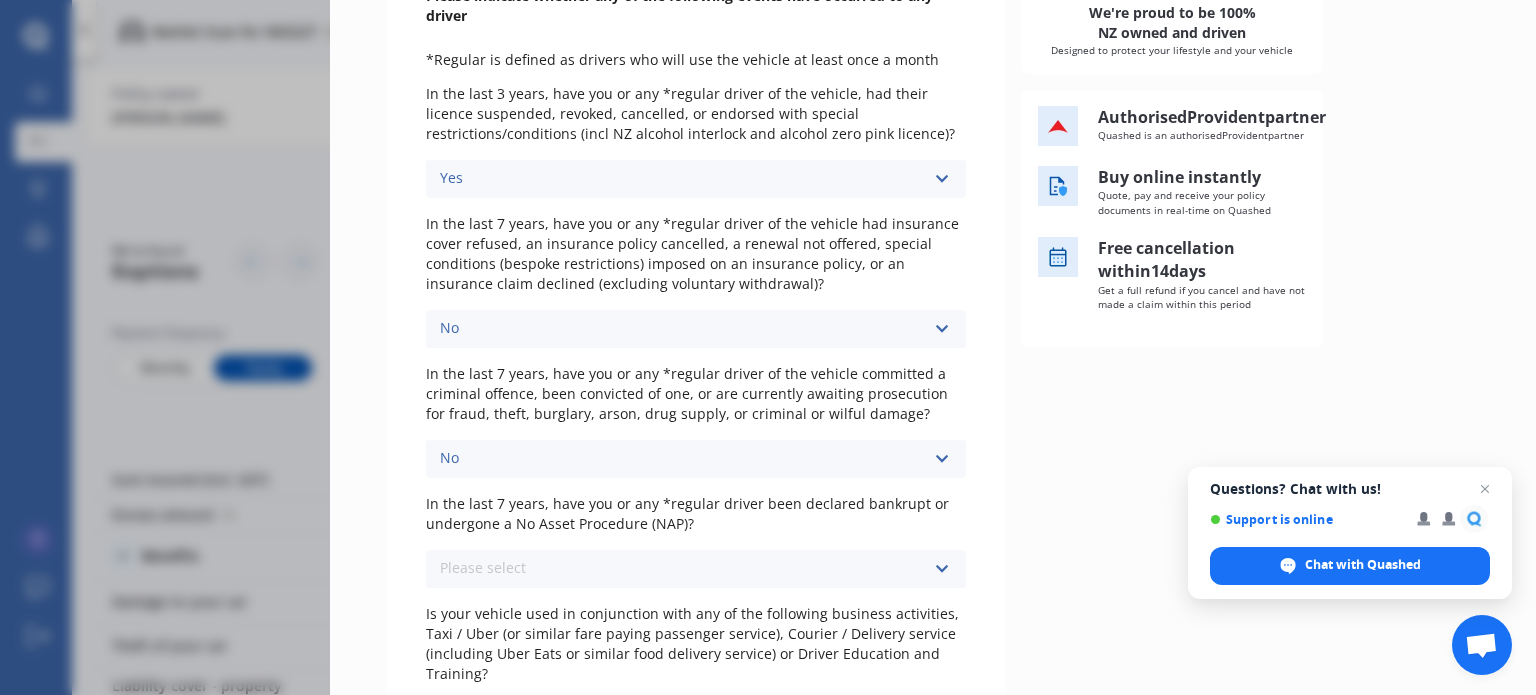 scroll, scrollTop: 432, scrollLeft: 0, axis: vertical 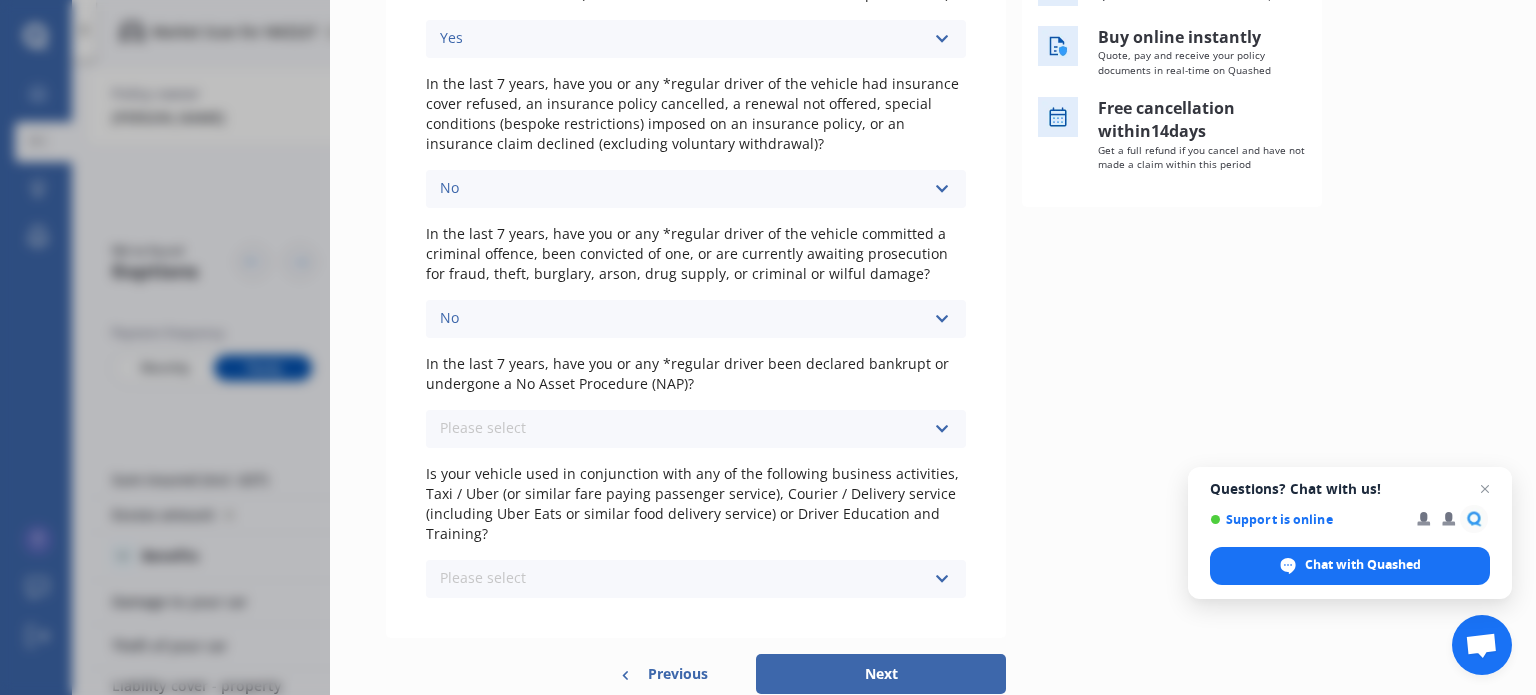 click on "Please select No Yes" at bounding box center (696, 429) 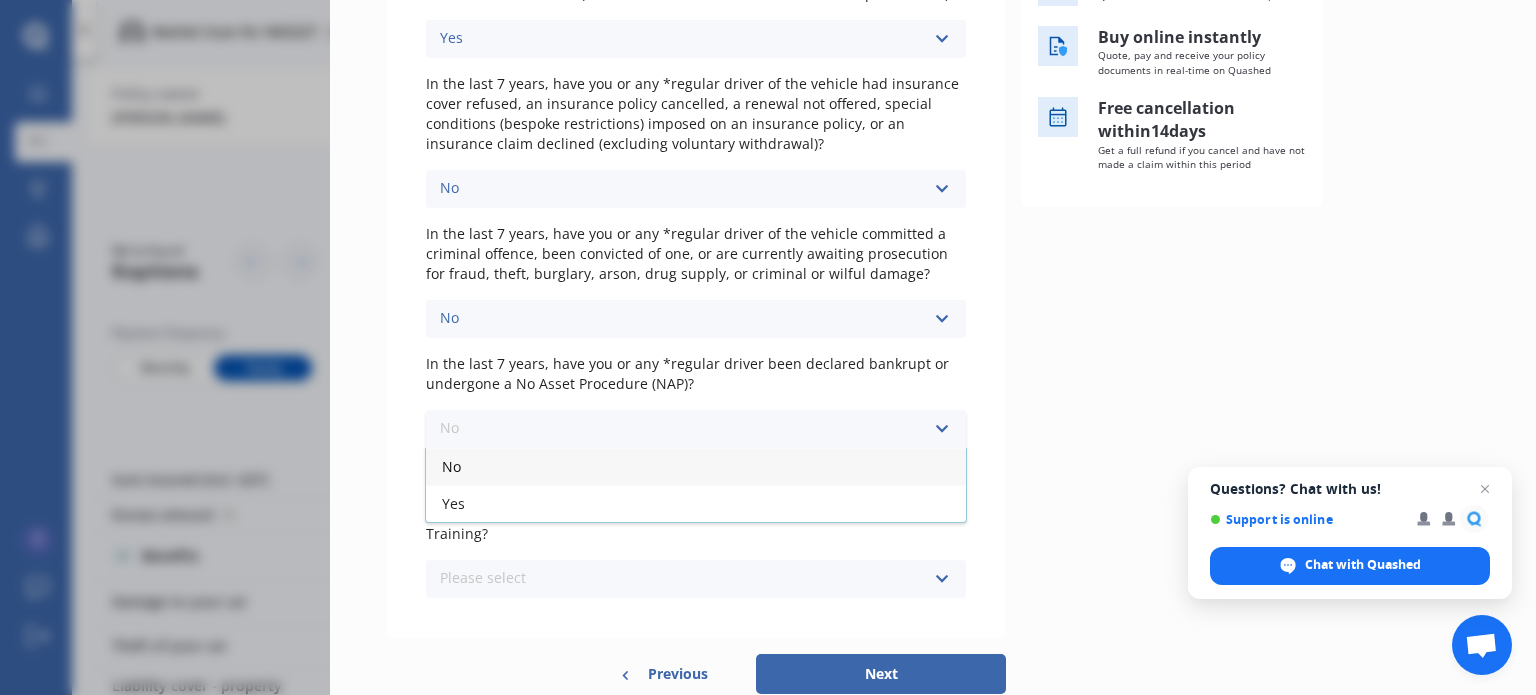 click on "No" at bounding box center [696, 466] 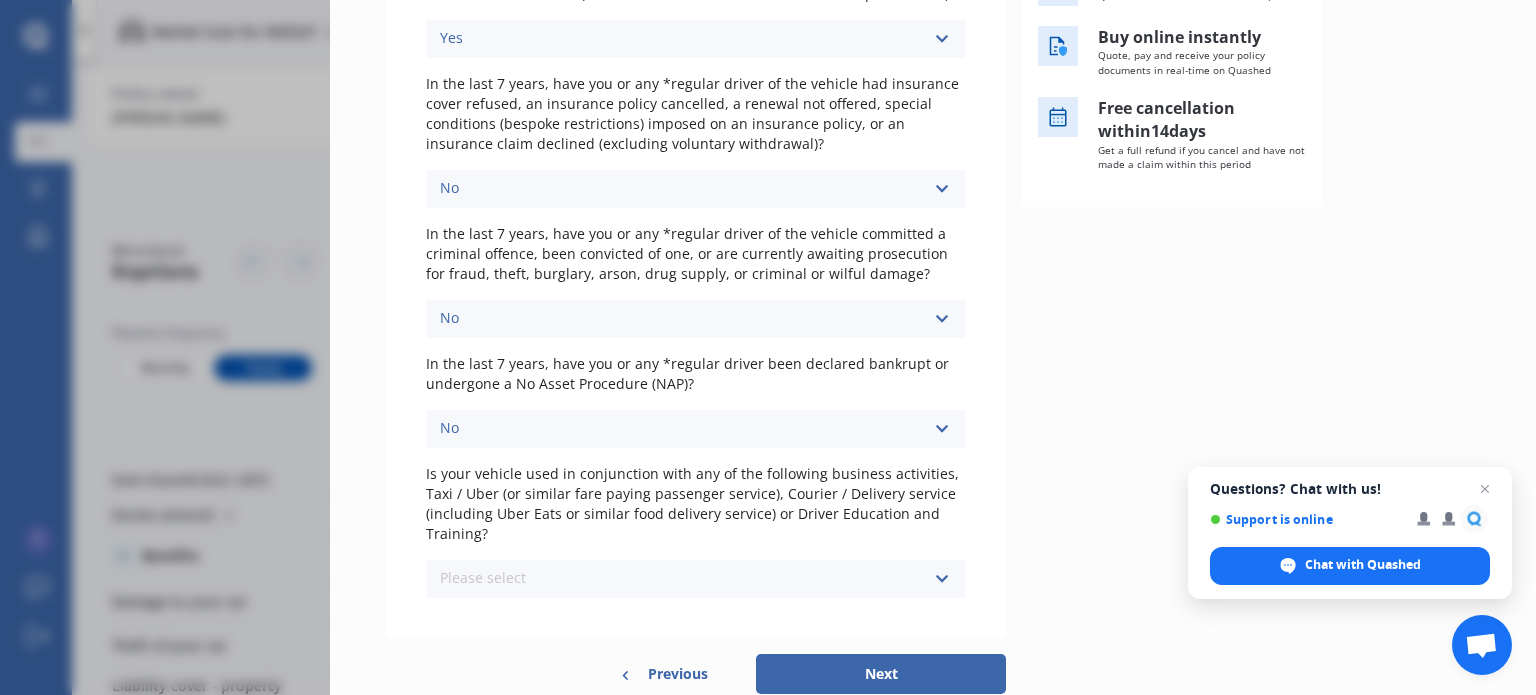 scroll, scrollTop: 498, scrollLeft: 0, axis: vertical 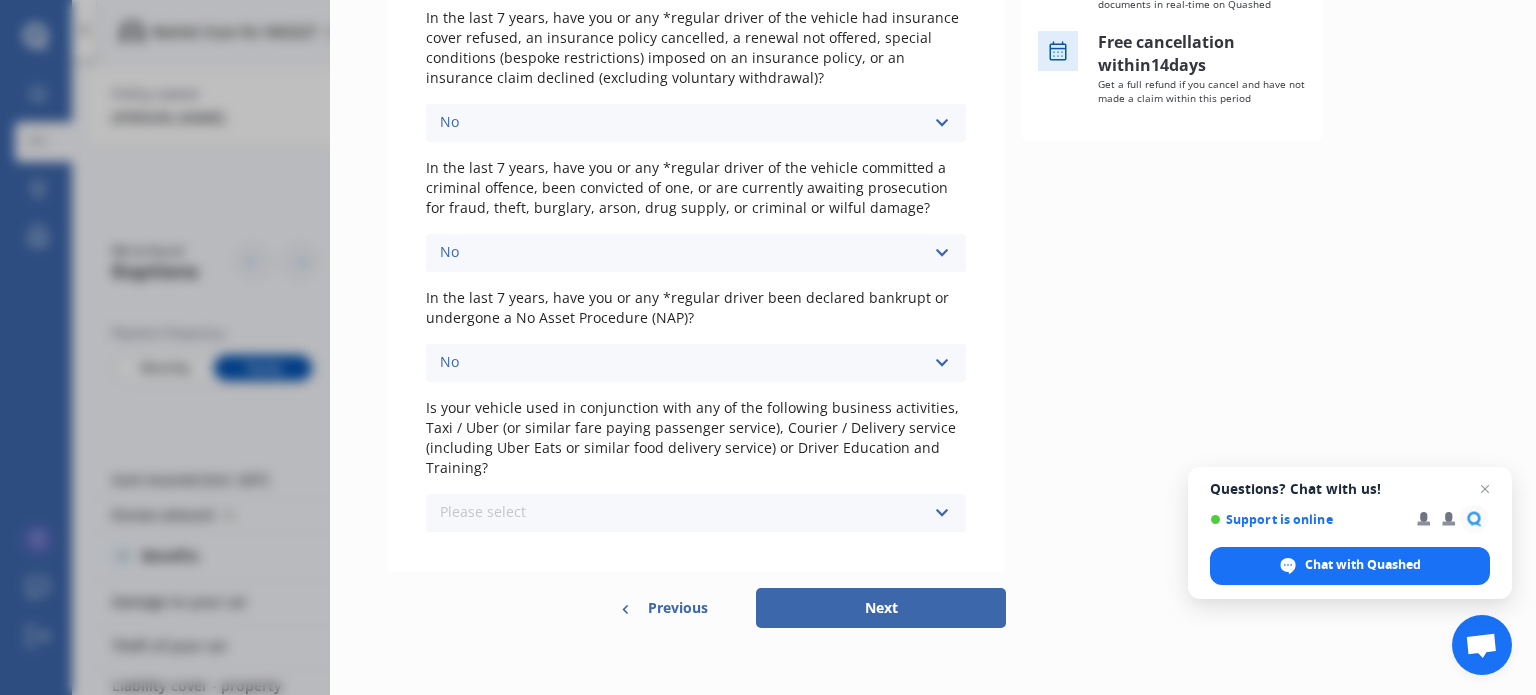click on "Please select No Yes" at bounding box center [696, 513] 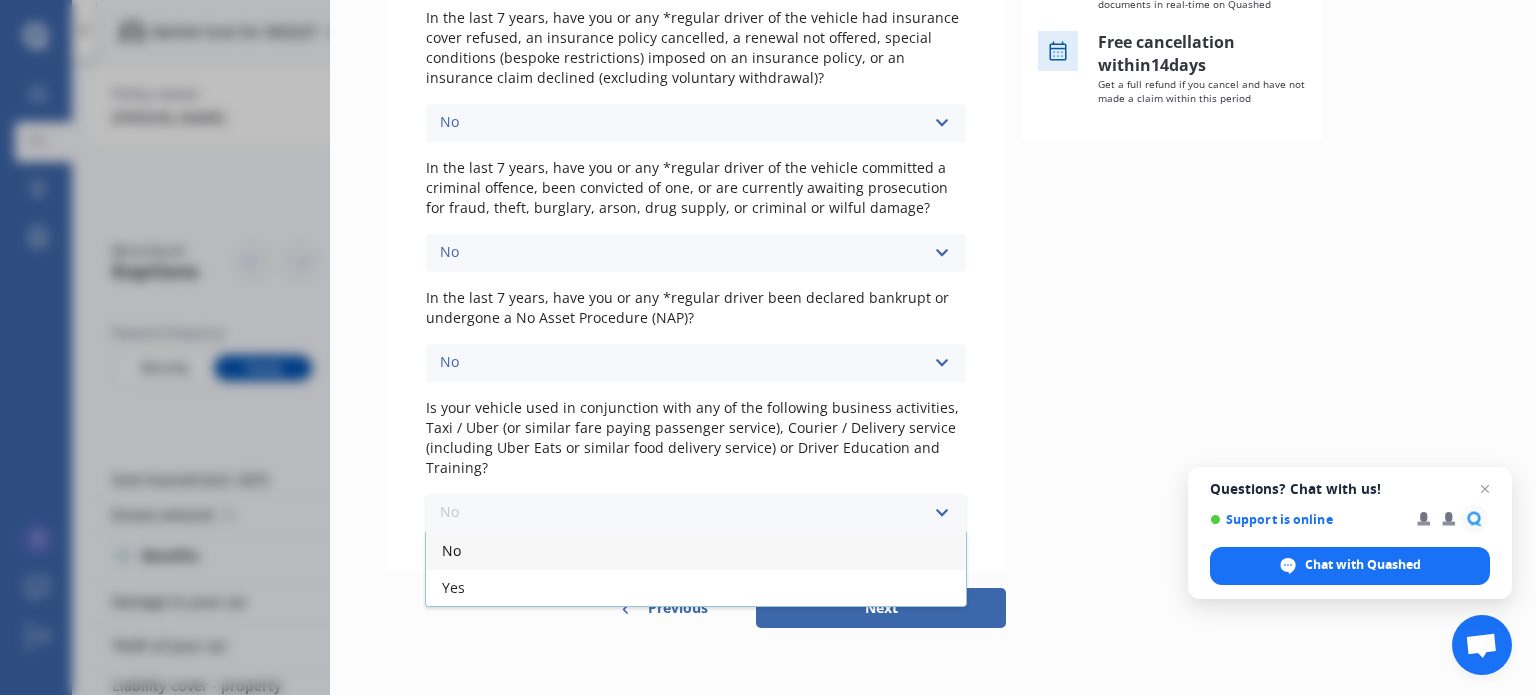 click on "No" at bounding box center (696, 550) 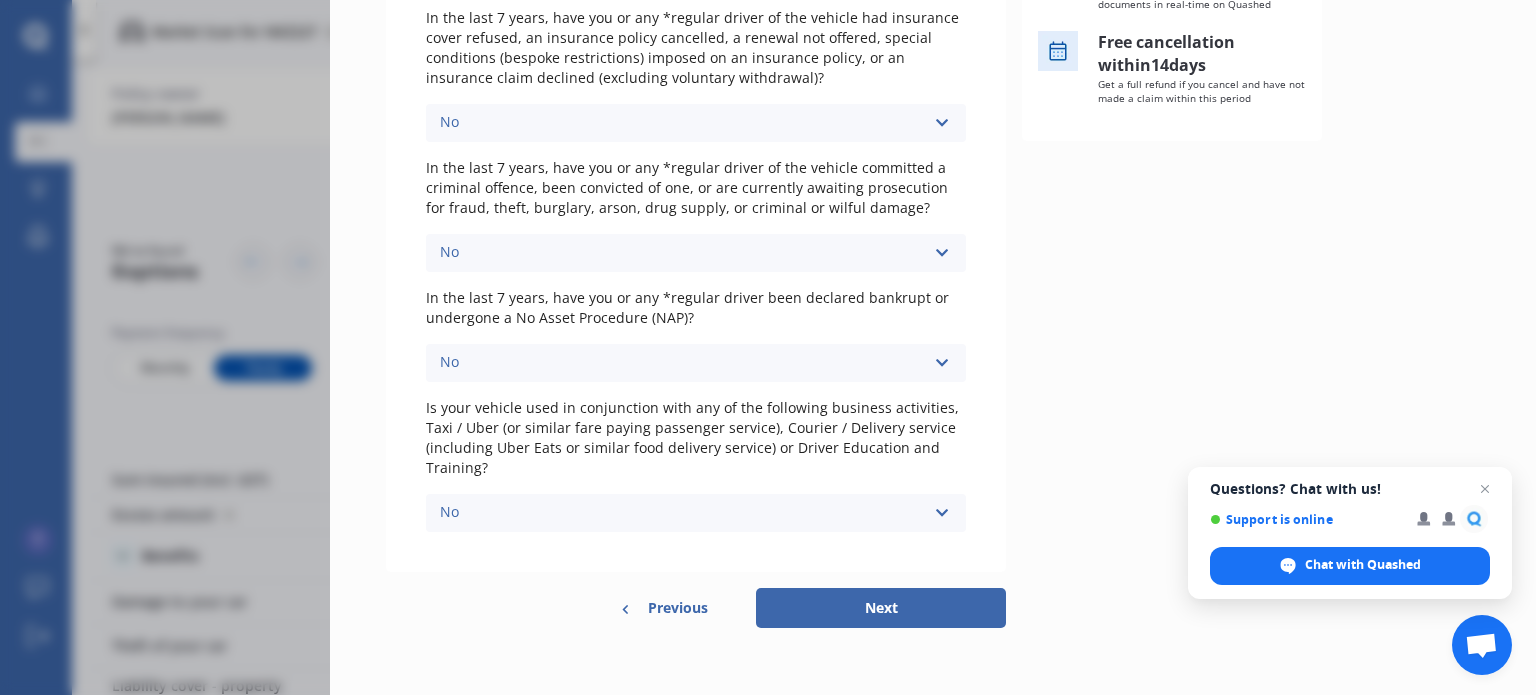 click on "Next" at bounding box center (881, 608) 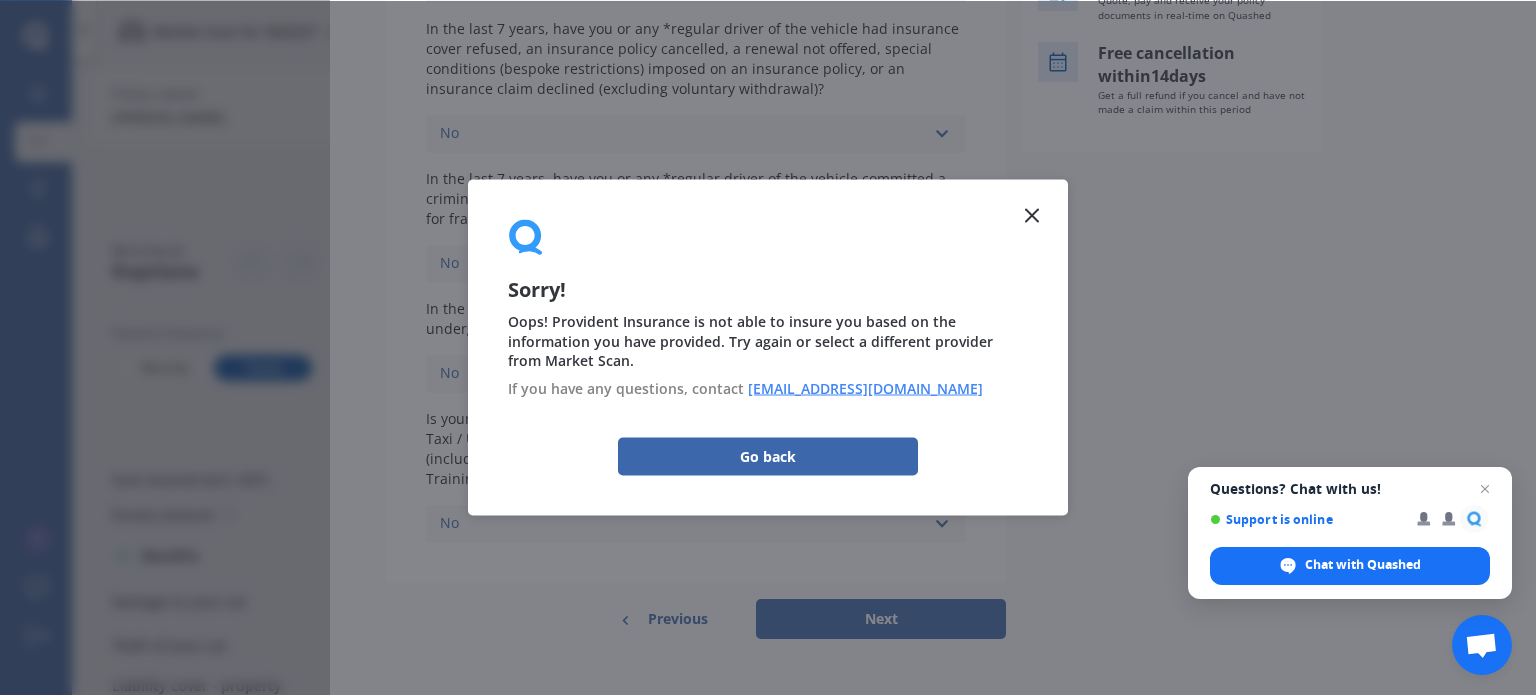 scroll, scrollTop: 0, scrollLeft: 0, axis: both 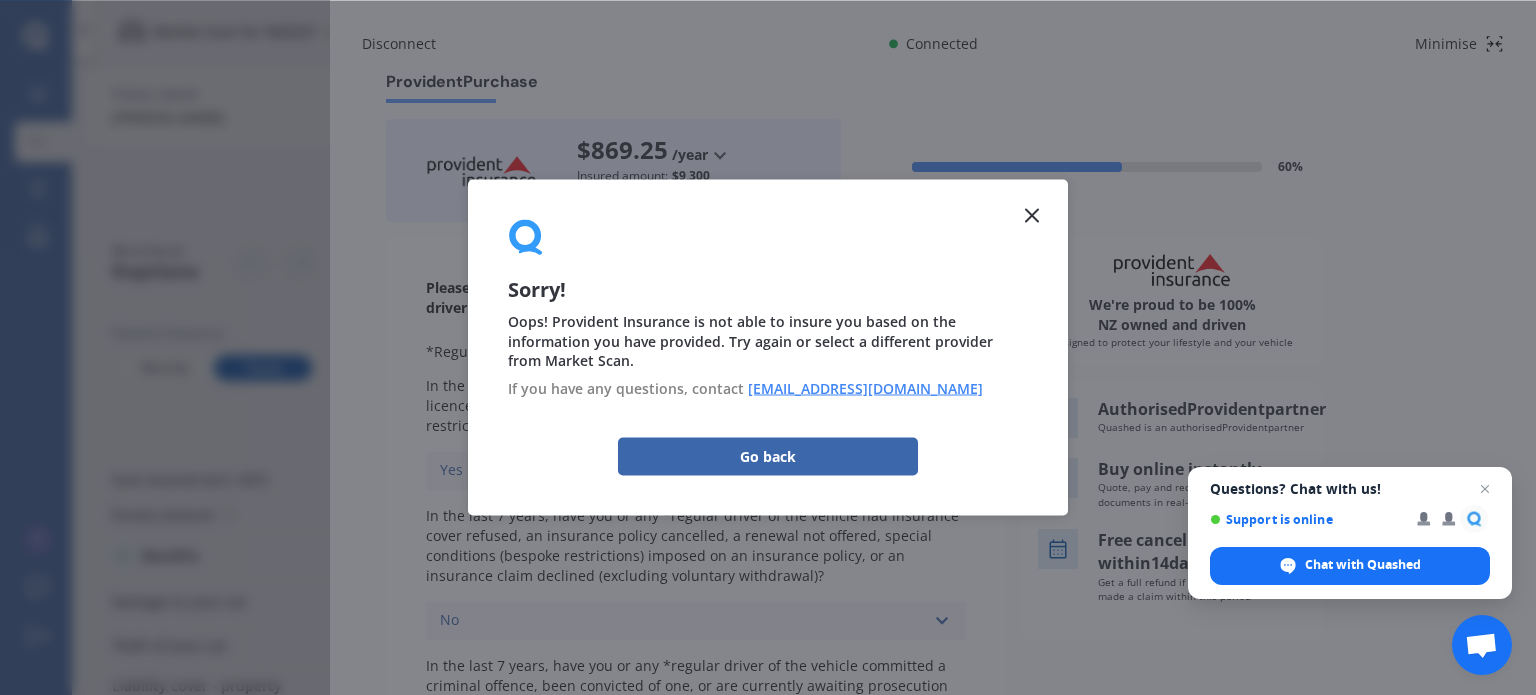 click 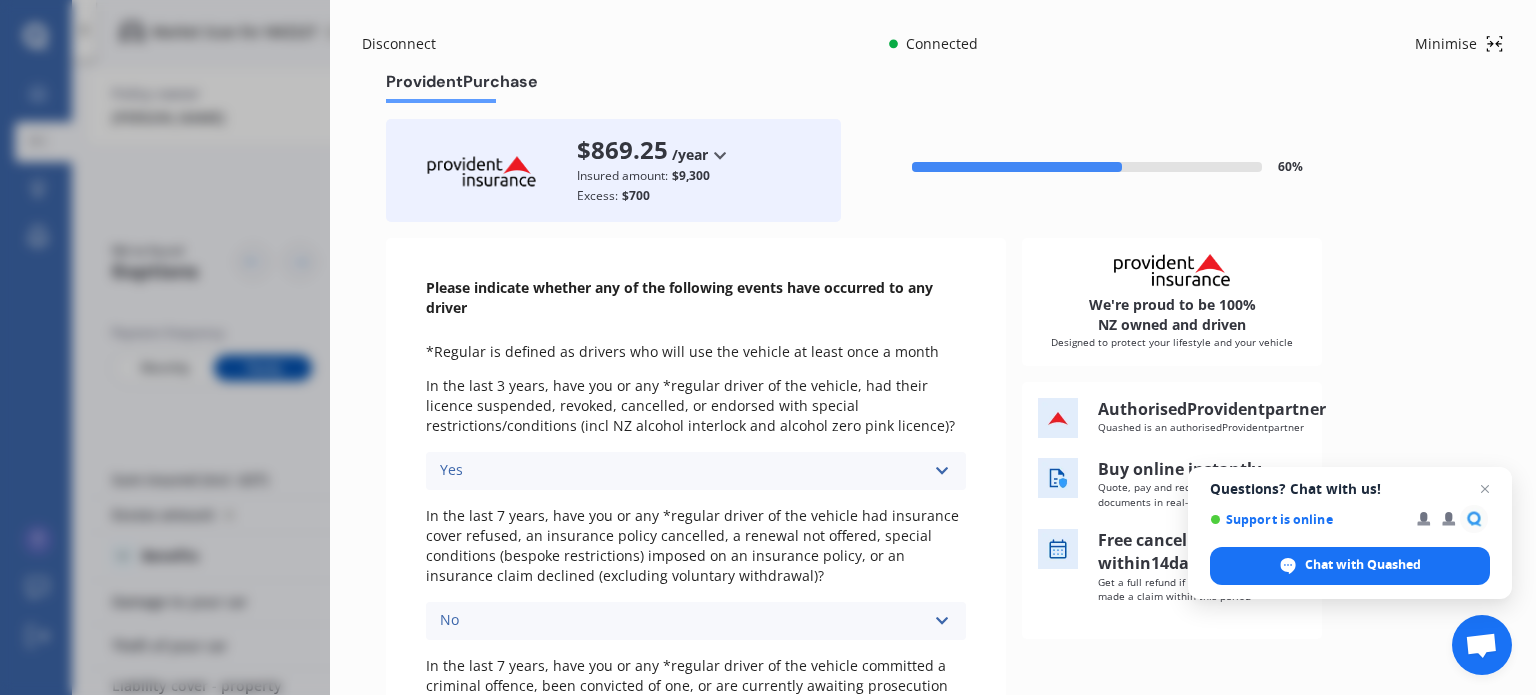 click at bounding box center [941, 471] 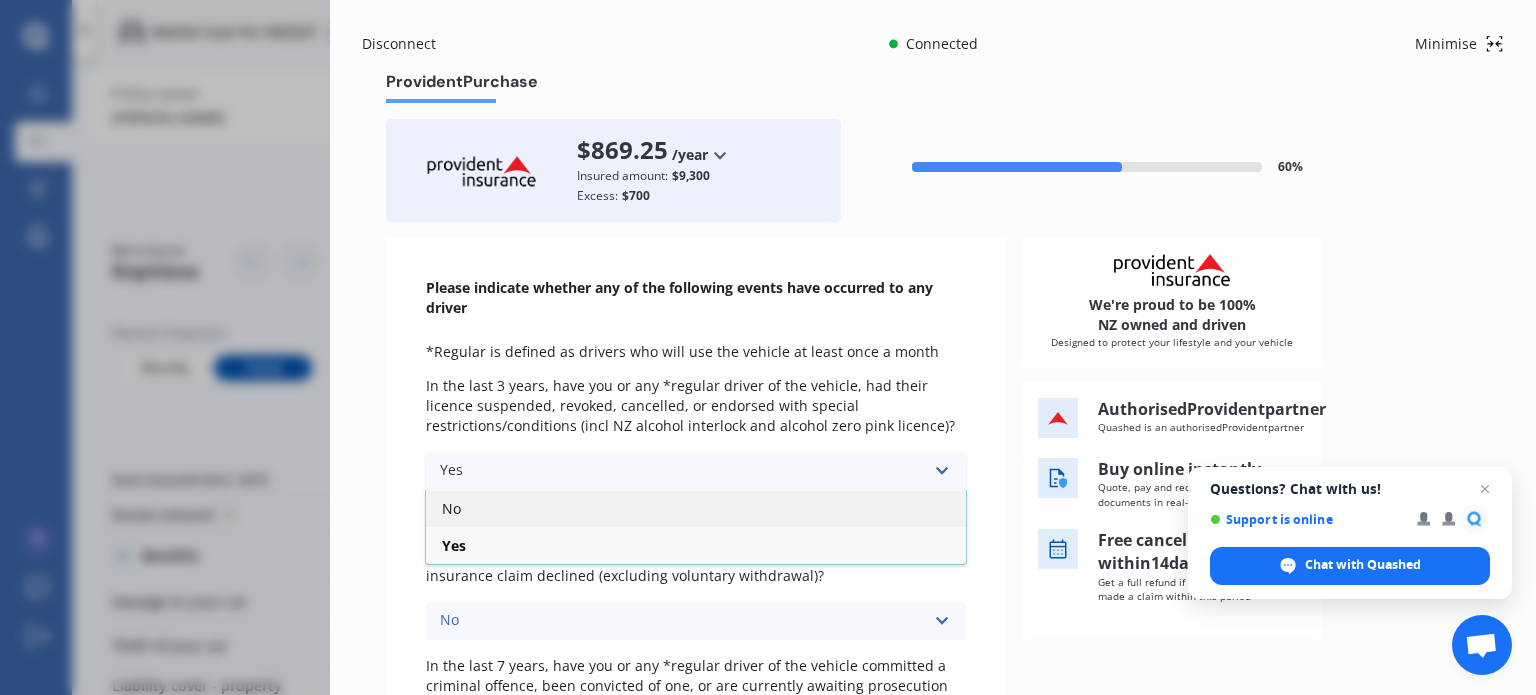 click on "No" at bounding box center [696, 508] 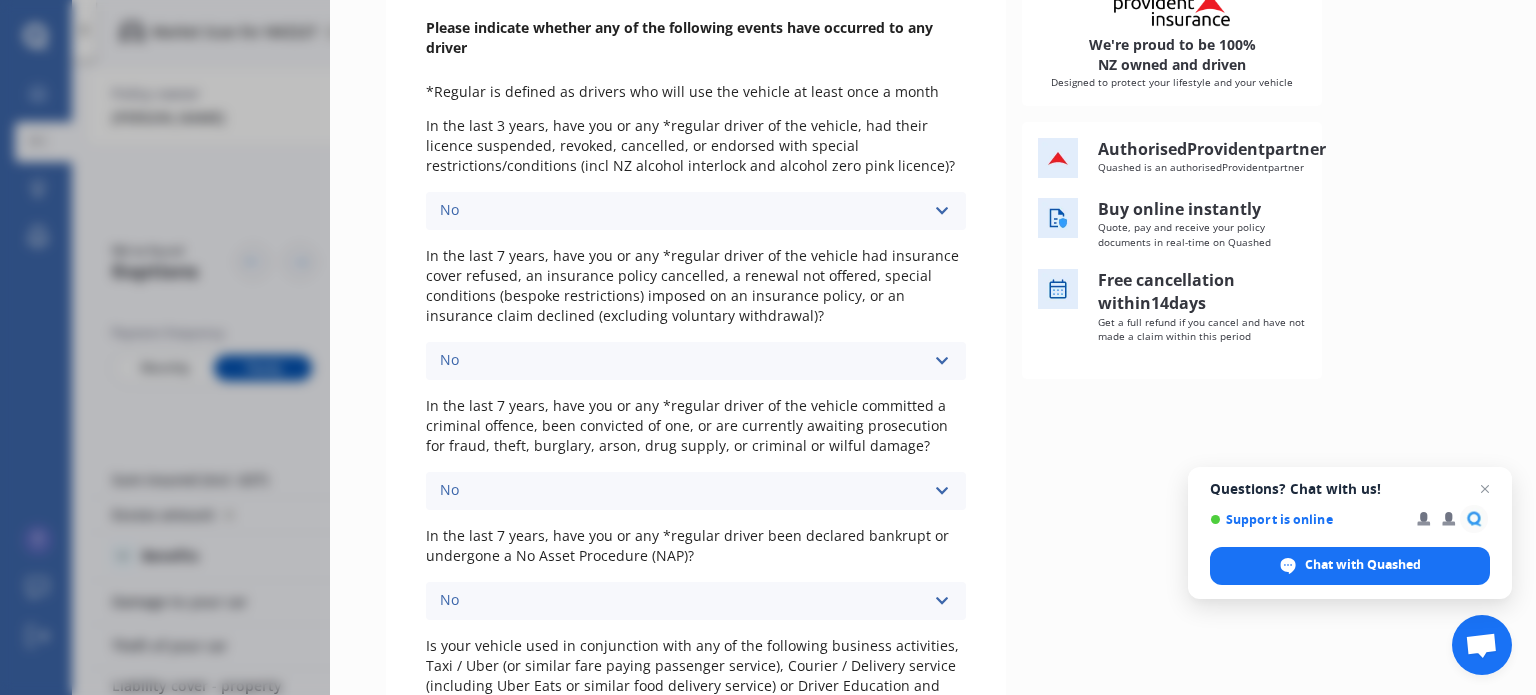 scroll, scrollTop: 511, scrollLeft: 0, axis: vertical 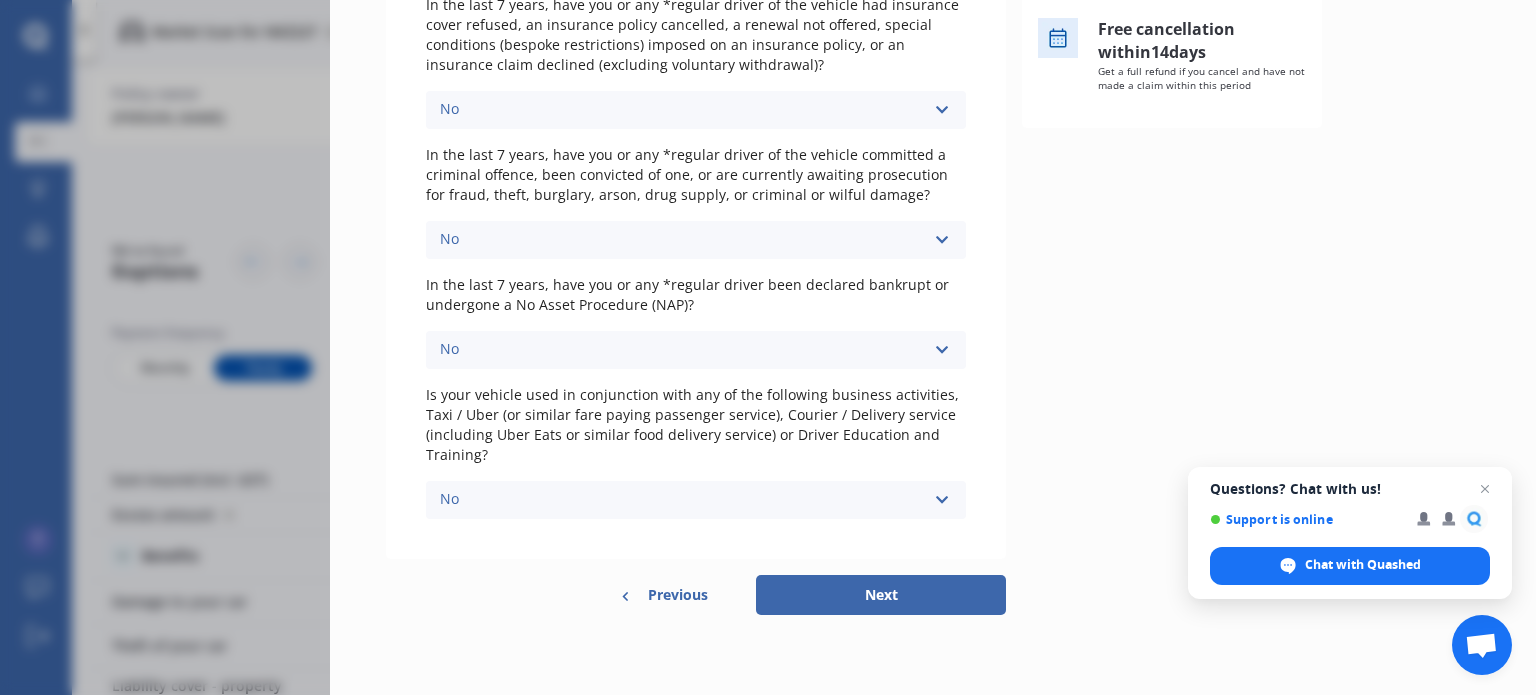 click on "Next" at bounding box center [881, 595] 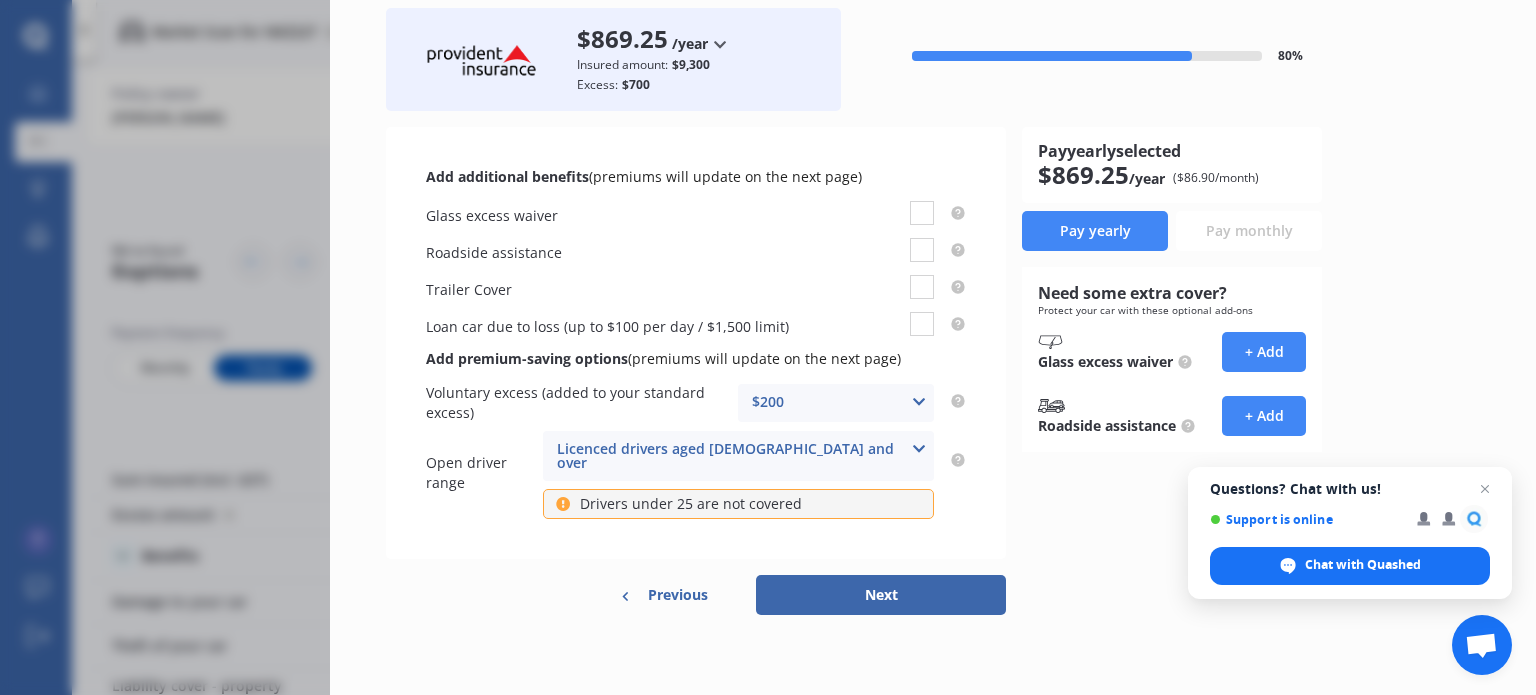 scroll, scrollTop: 0, scrollLeft: 0, axis: both 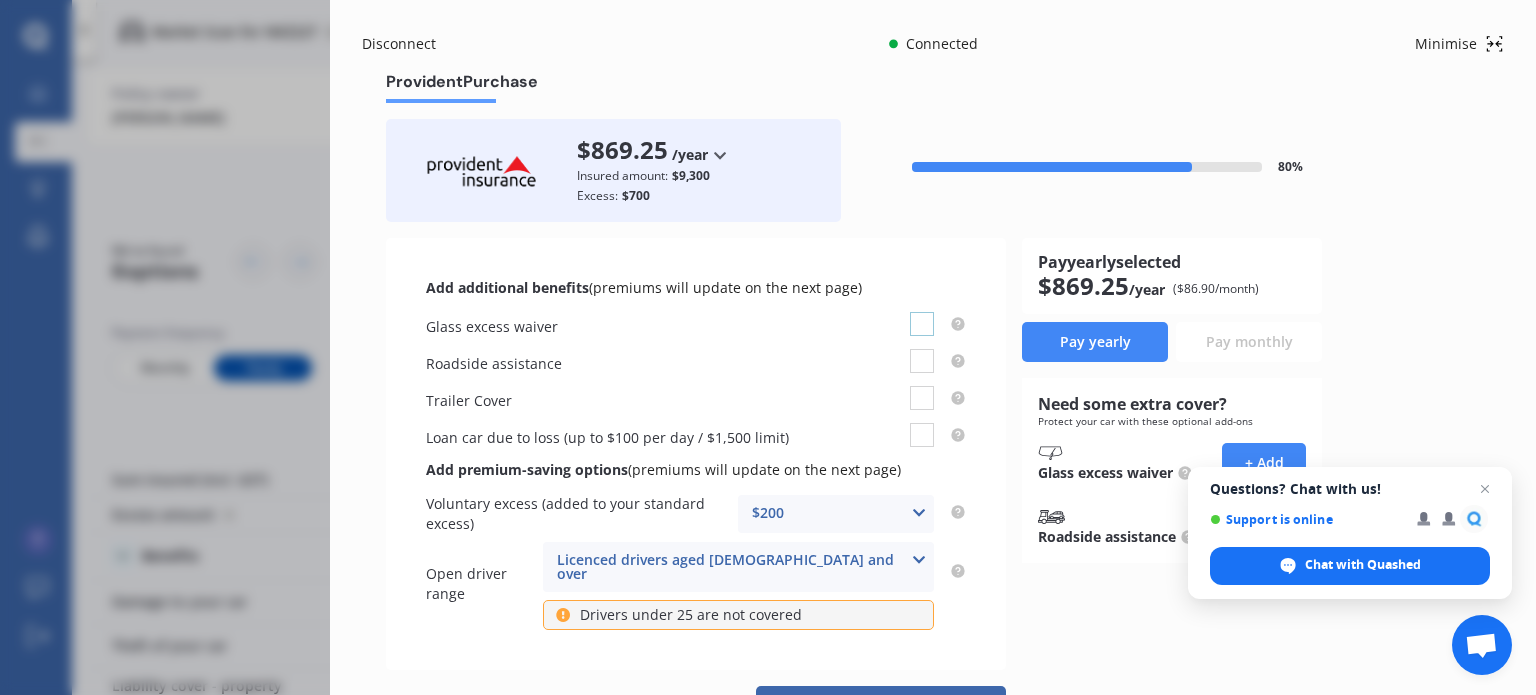 click at bounding box center [922, 312] 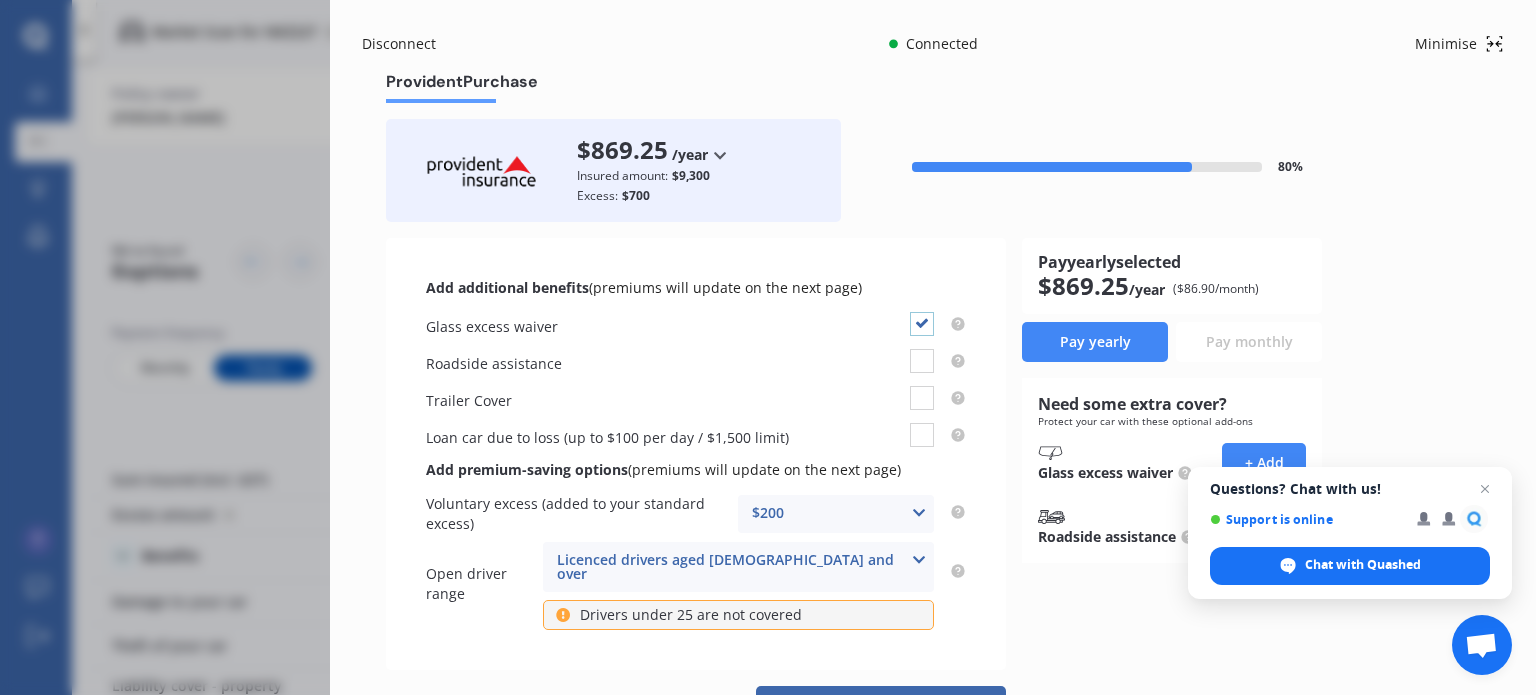 checkbox on "true" 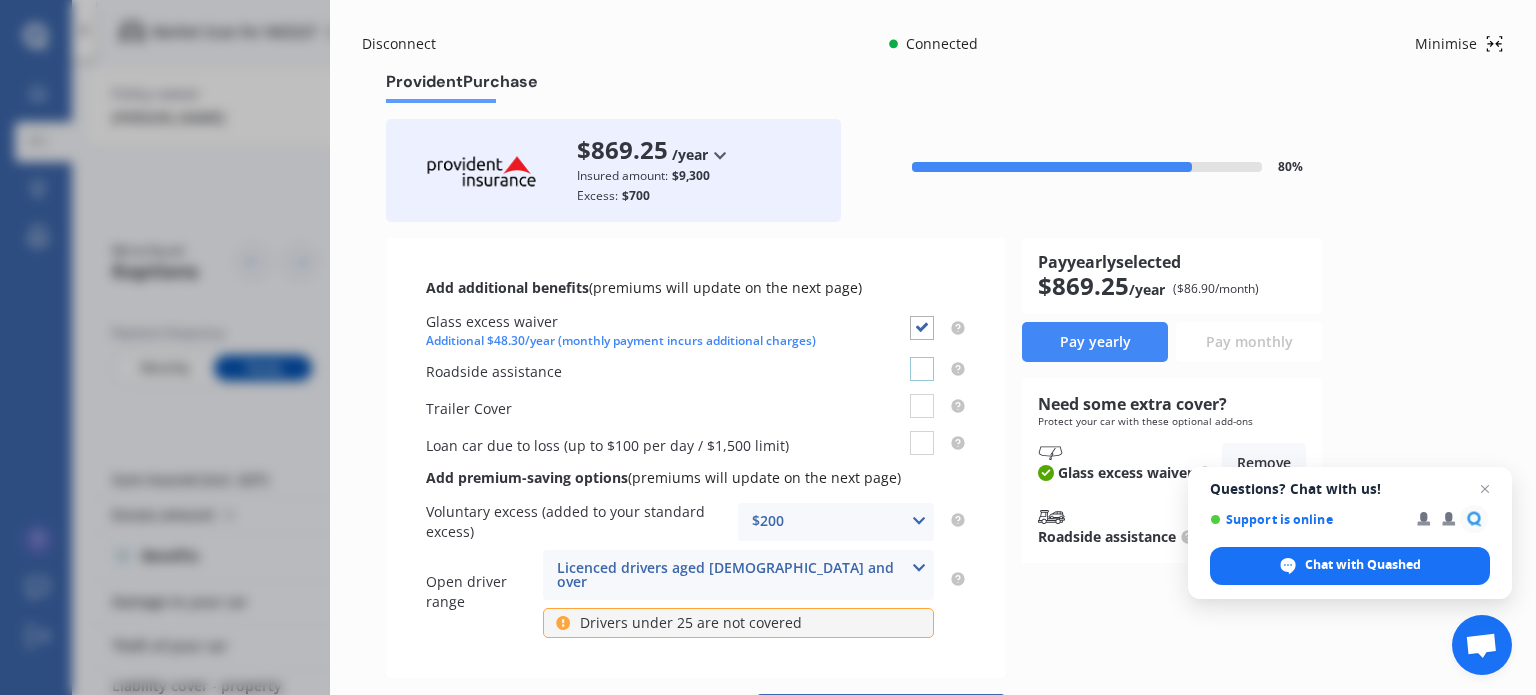 click at bounding box center (922, 357) 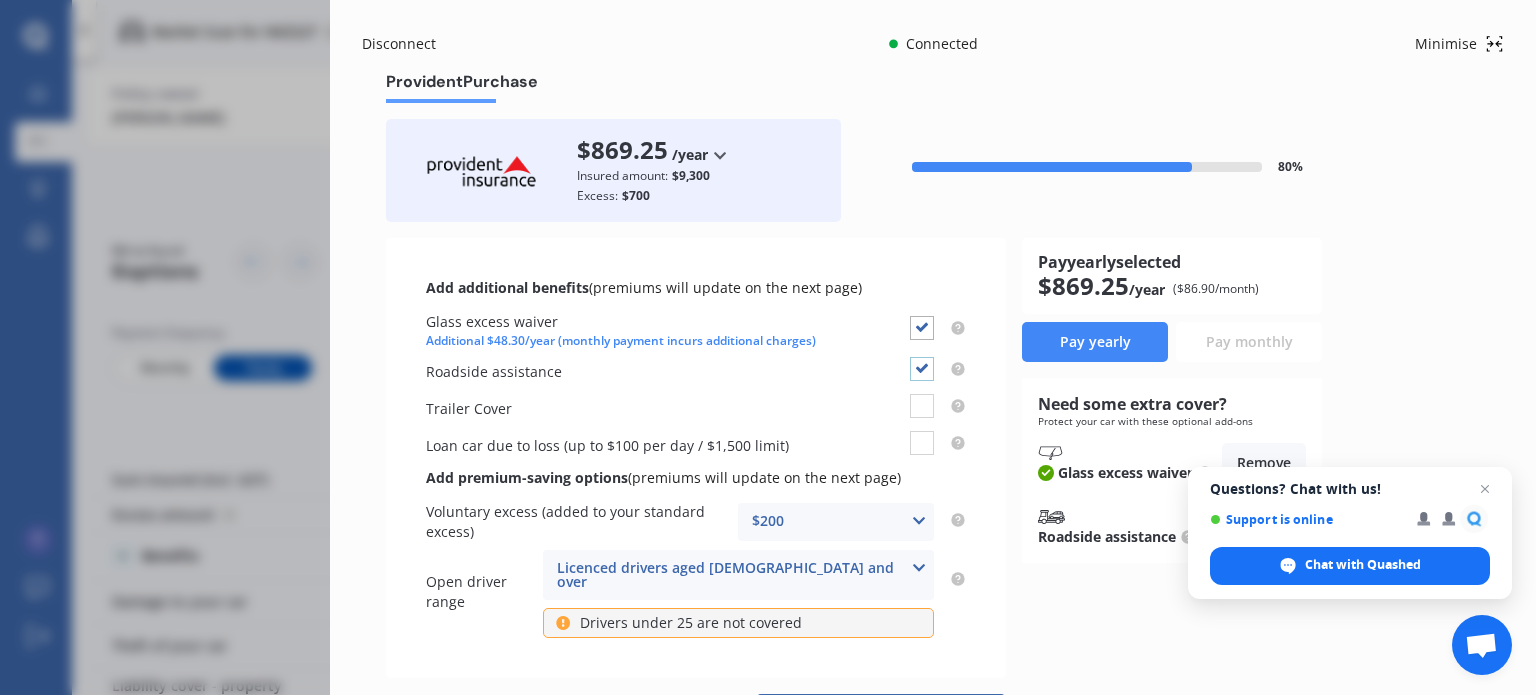 checkbox on "true" 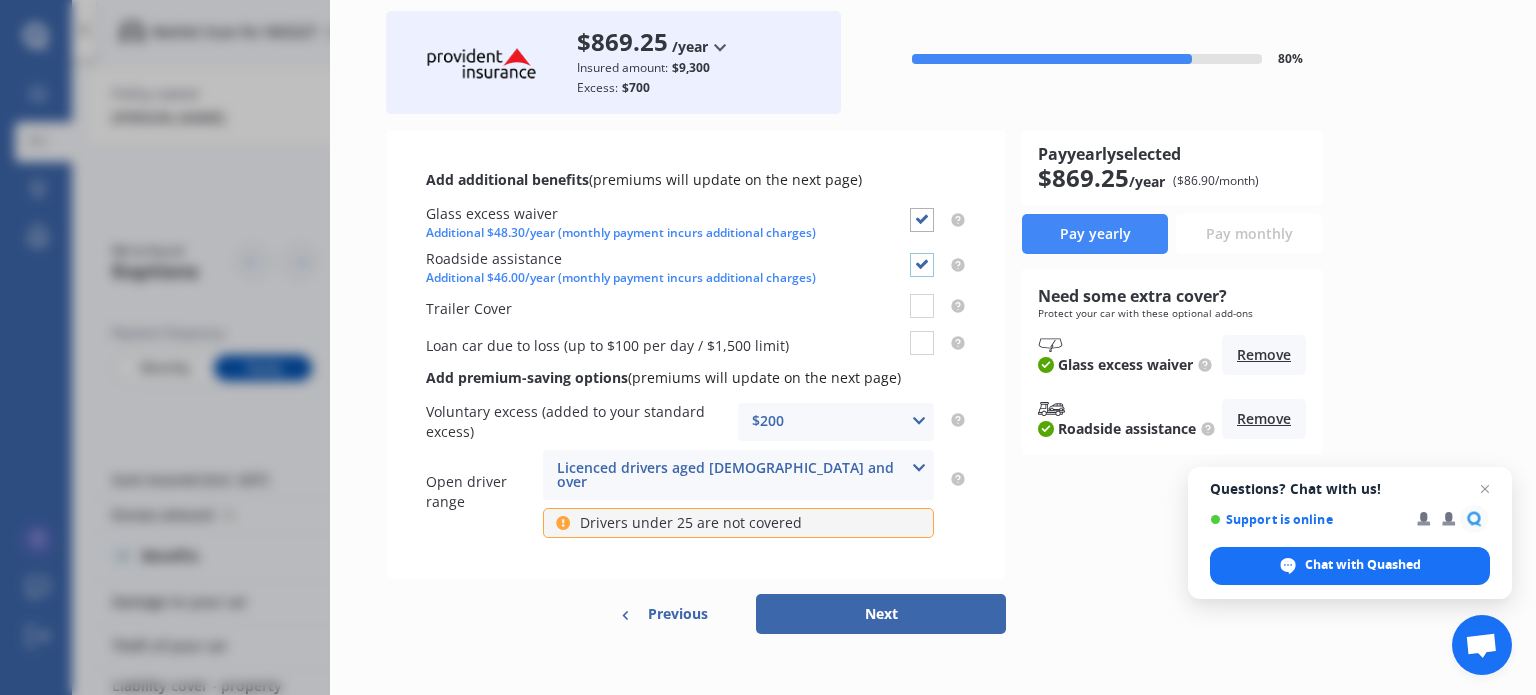 scroll, scrollTop: 110, scrollLeft: 0, axis: vertical 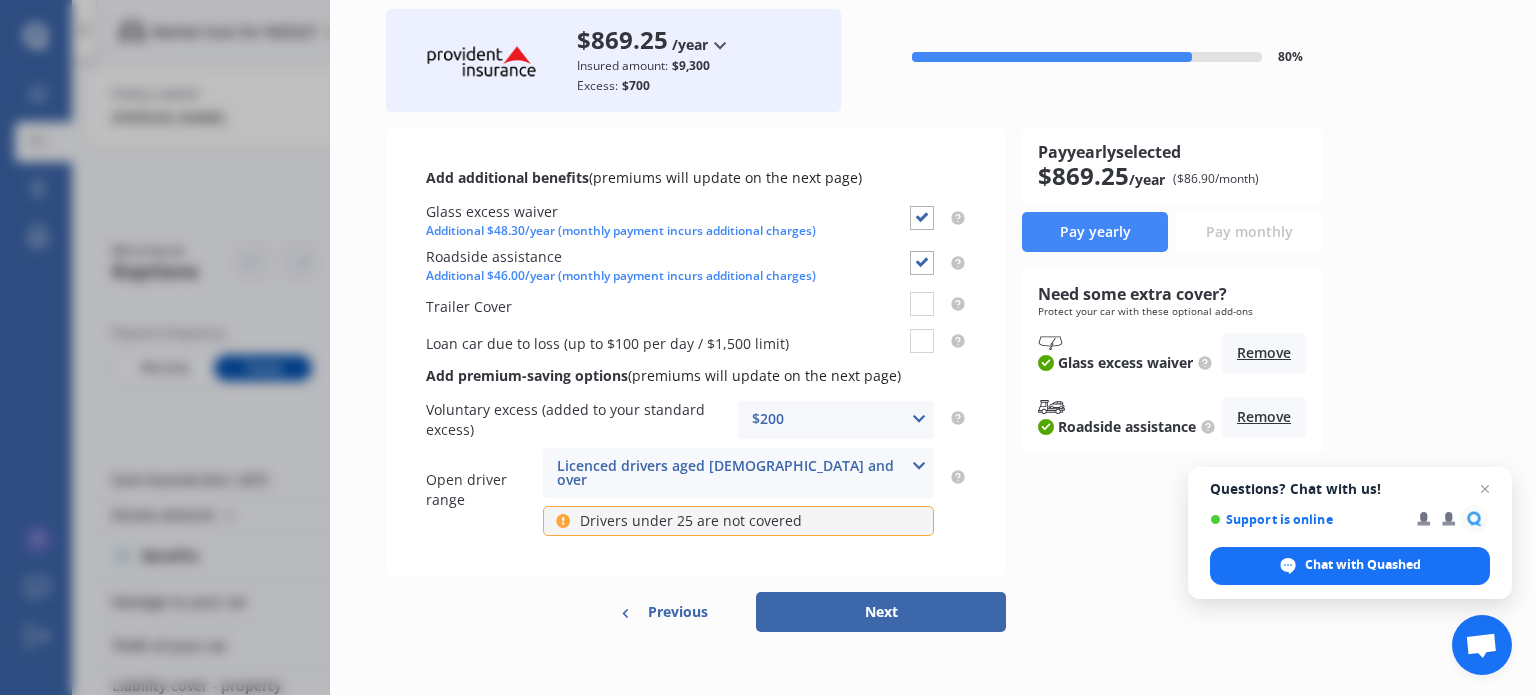 click at bounding box center [919, 419] 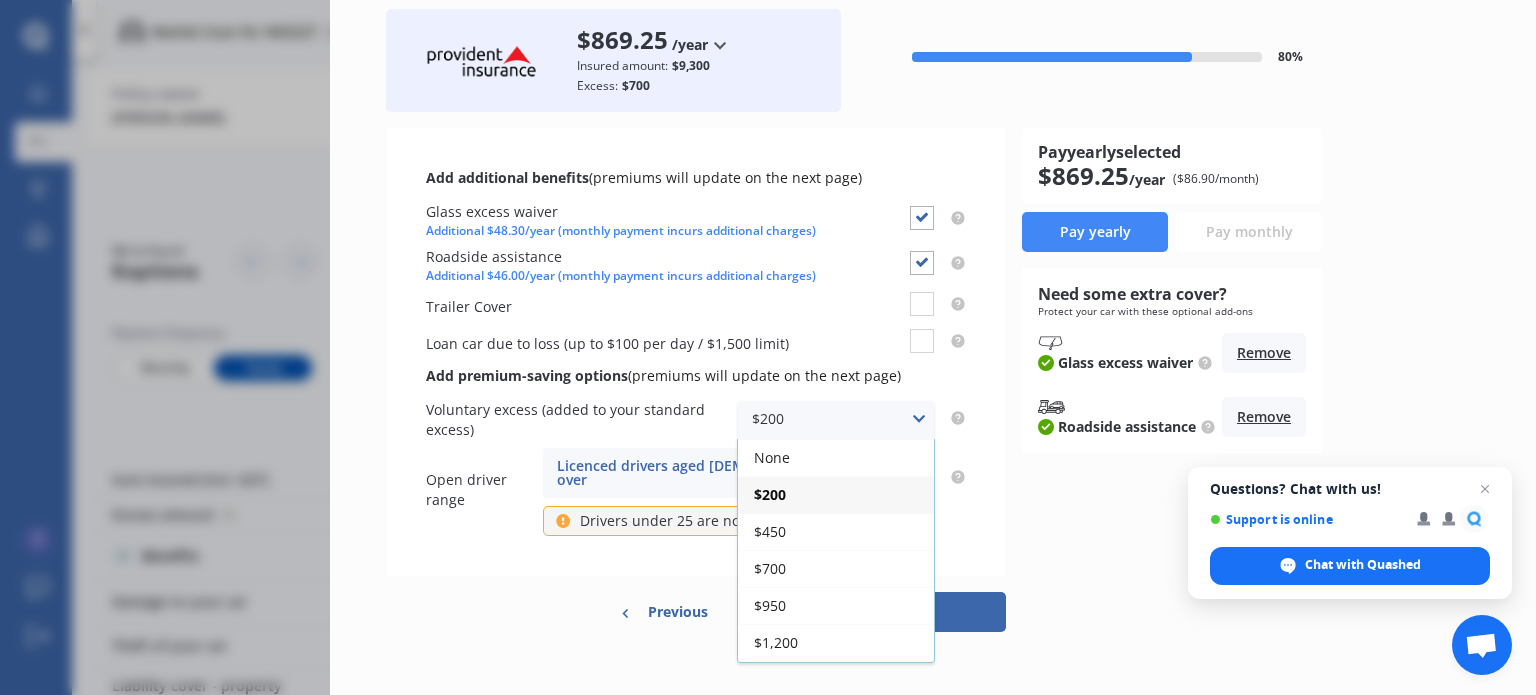 click at bounding box center (919, 419) 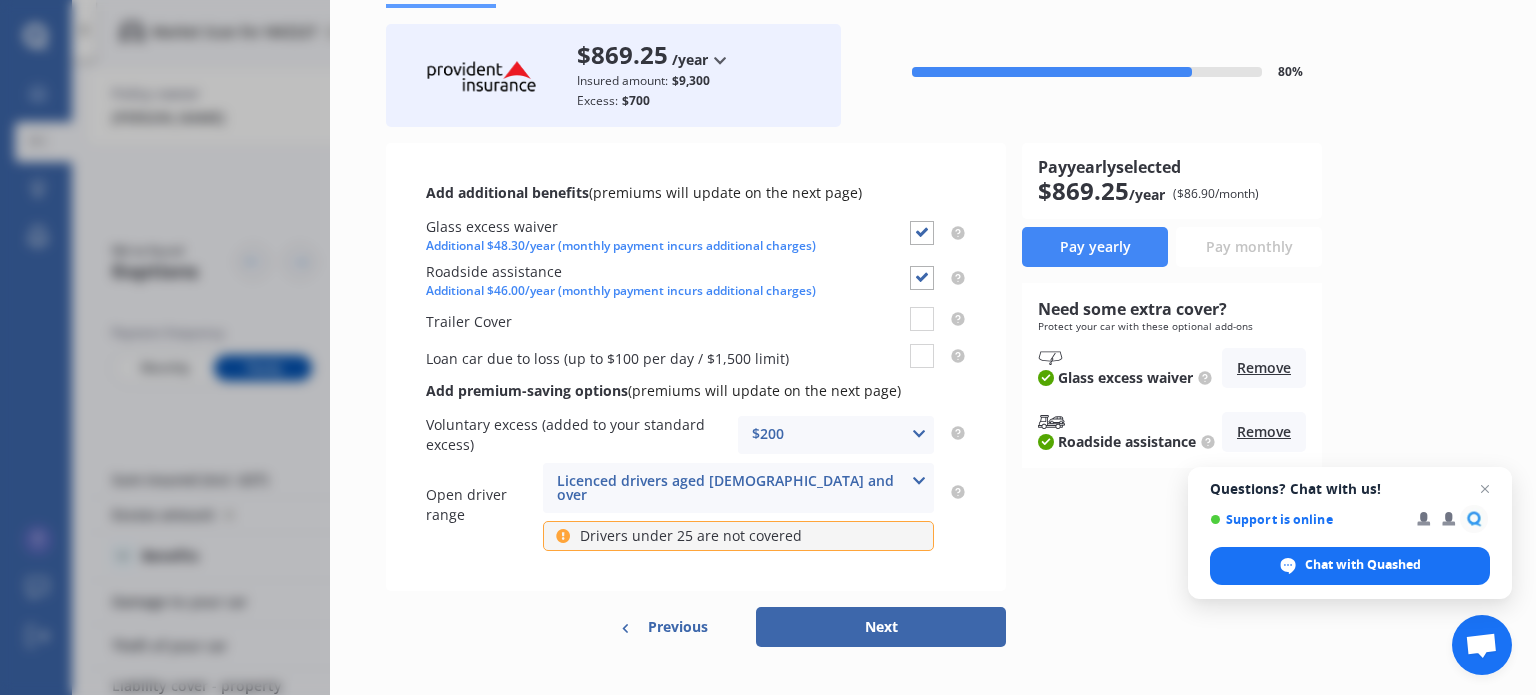 scroll, scrollTop: 114, scrollLeft: 0, axis: vertical 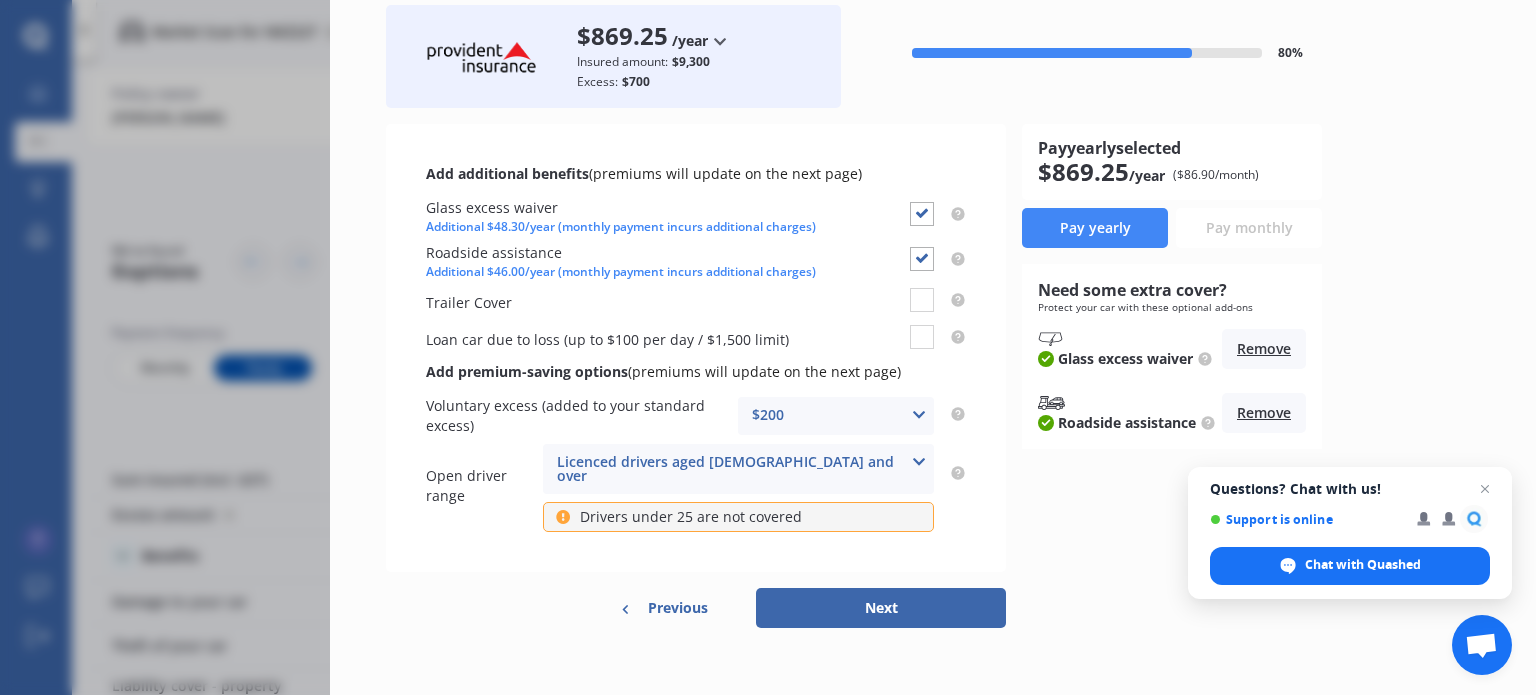 click on "Next" at bounding box center (881, 608) 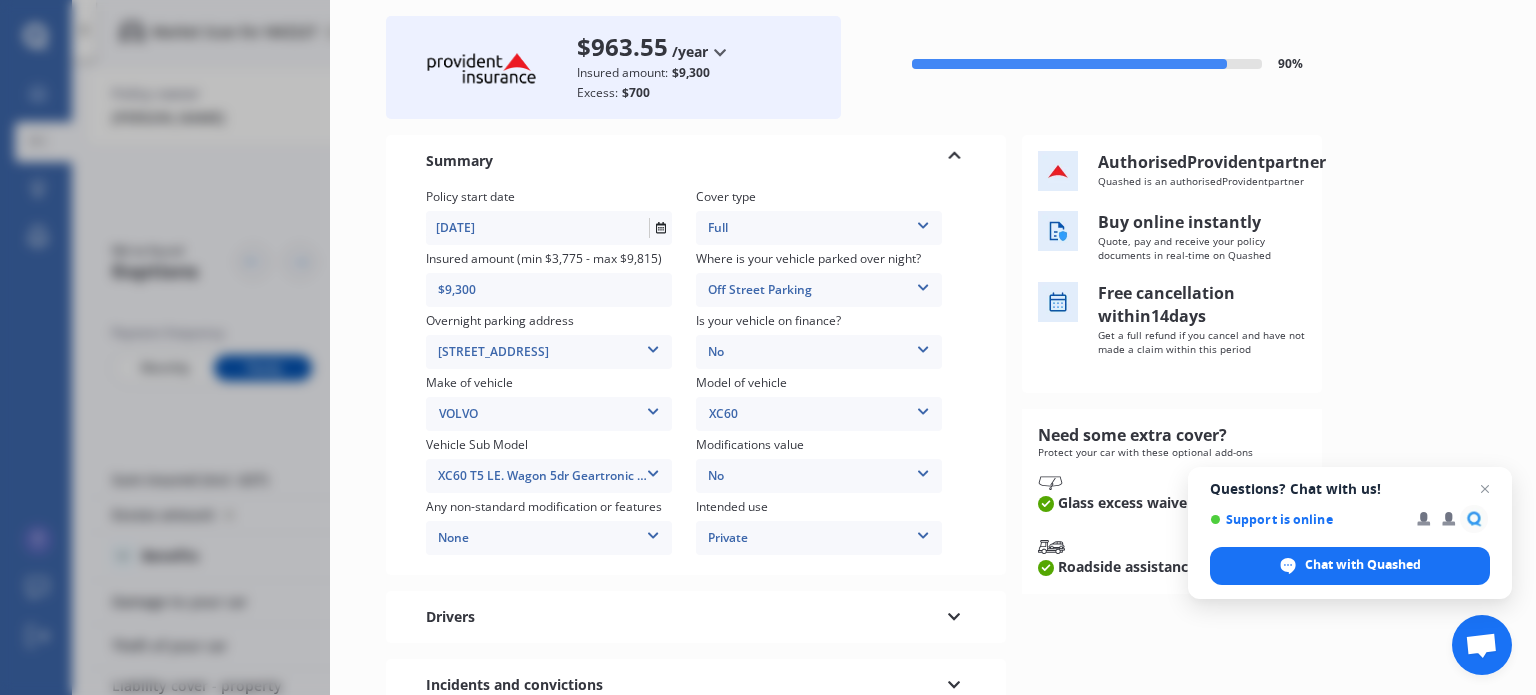 scroll, scrollTop: 0, scrollLeft: 0, axis: both 